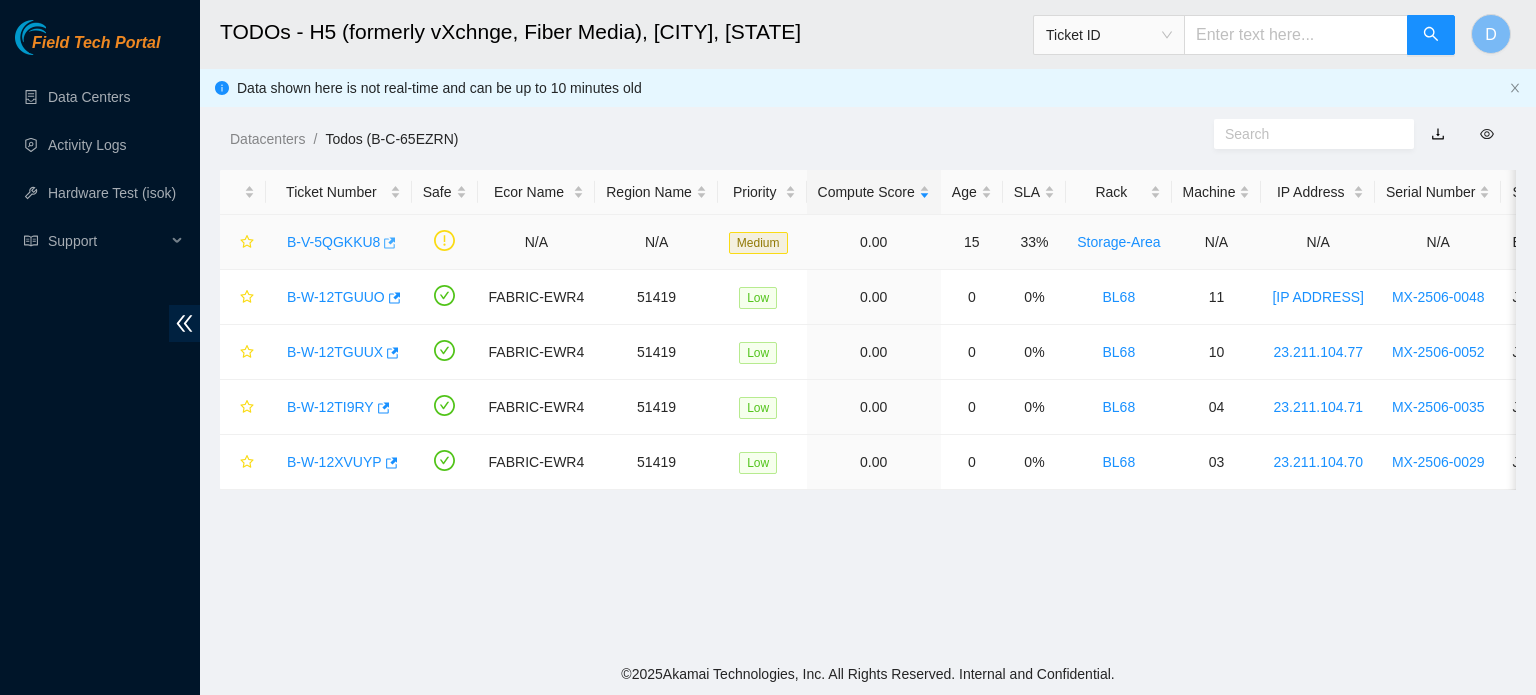 scroll, scrollTop: 0, scrollLeft: 0, axis: both 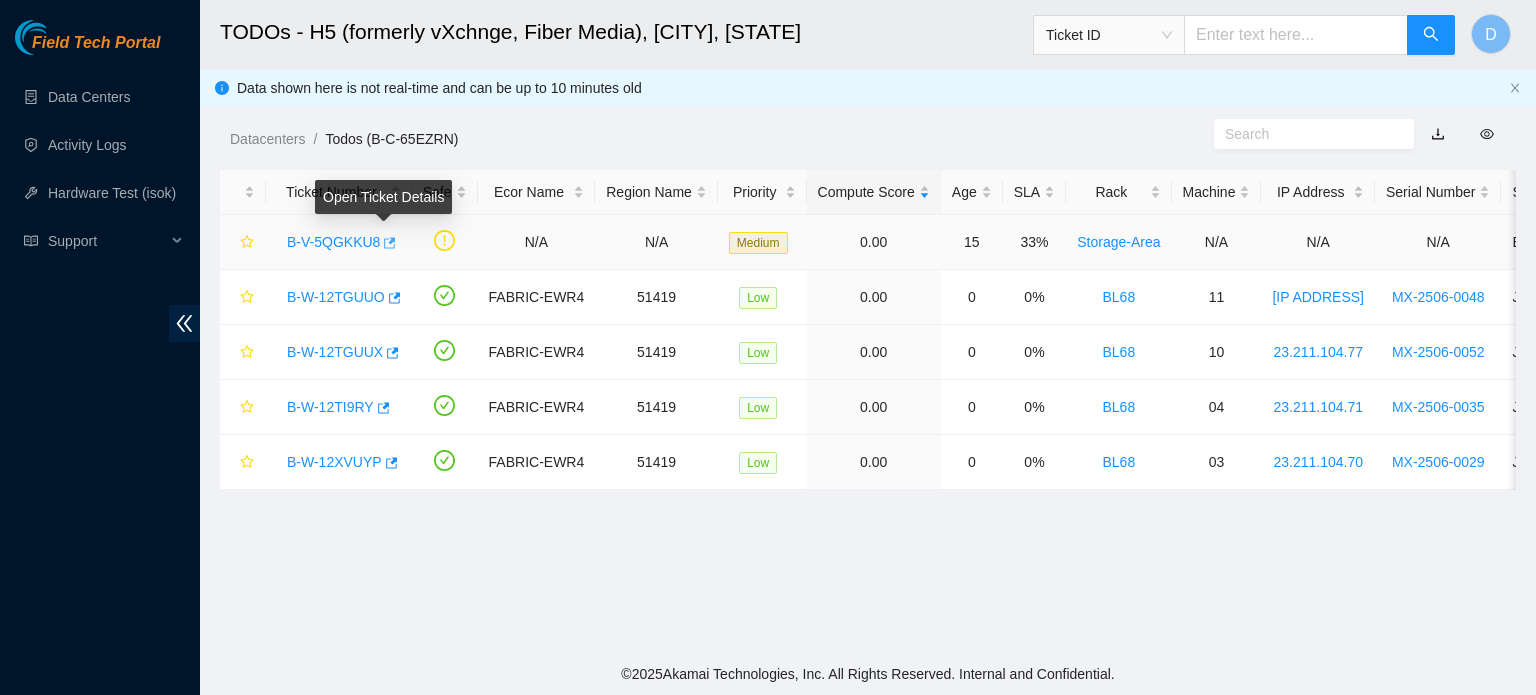 click 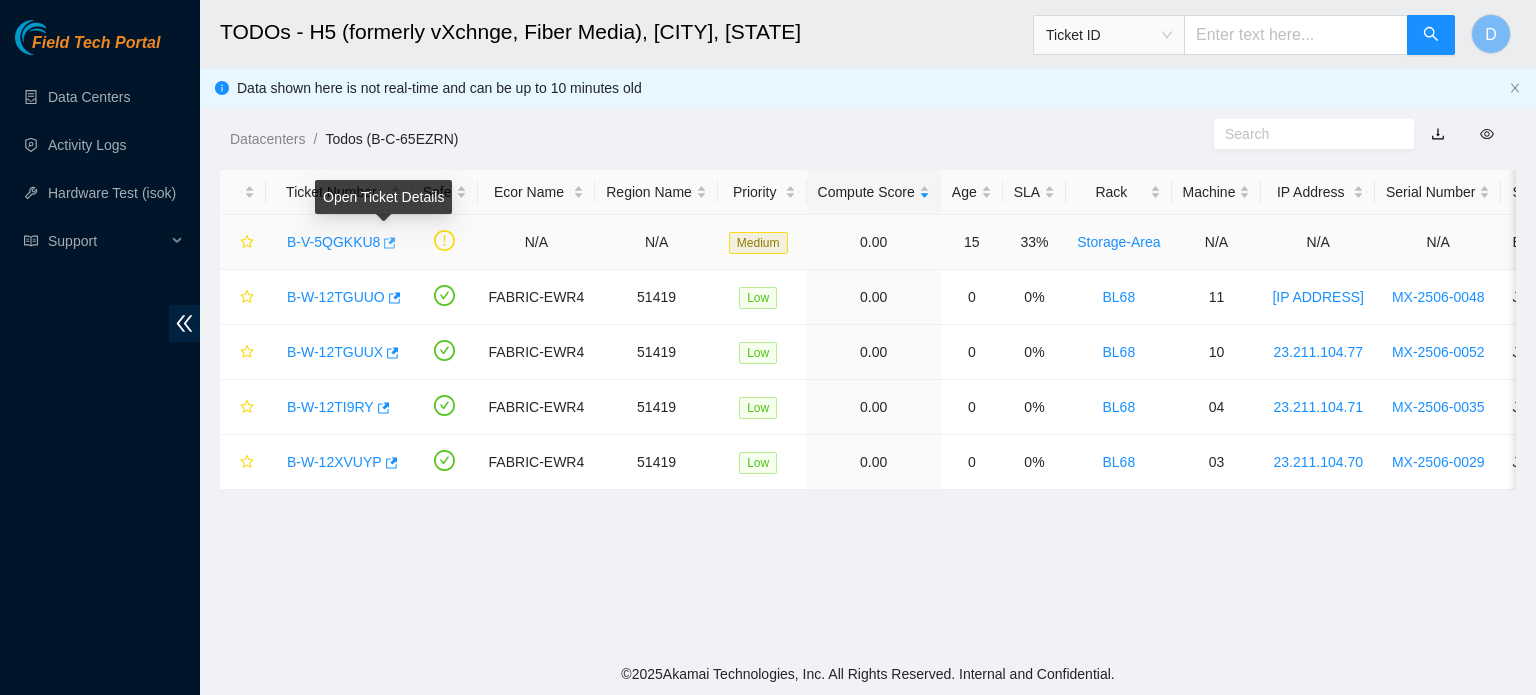 click 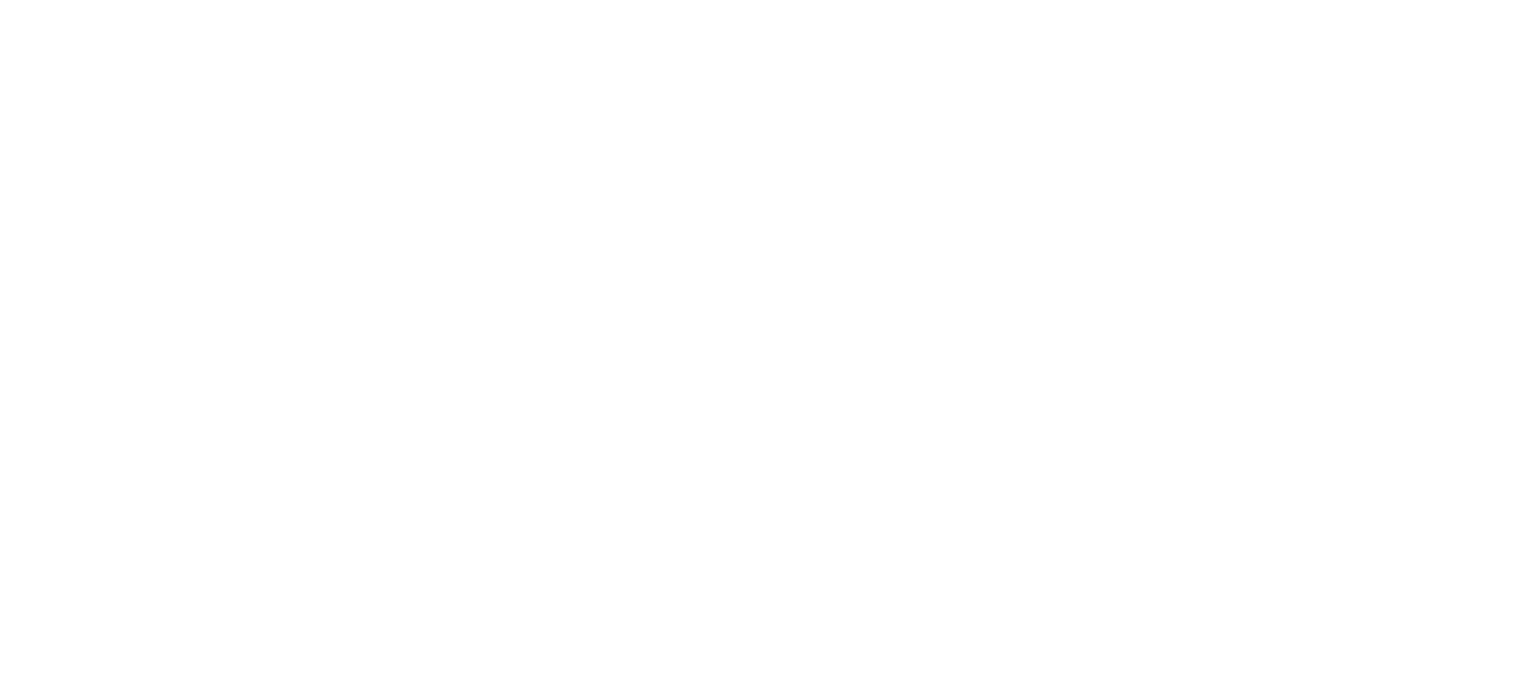 scroll, scrollTop: 0, scrollLeft: 0, axis: both 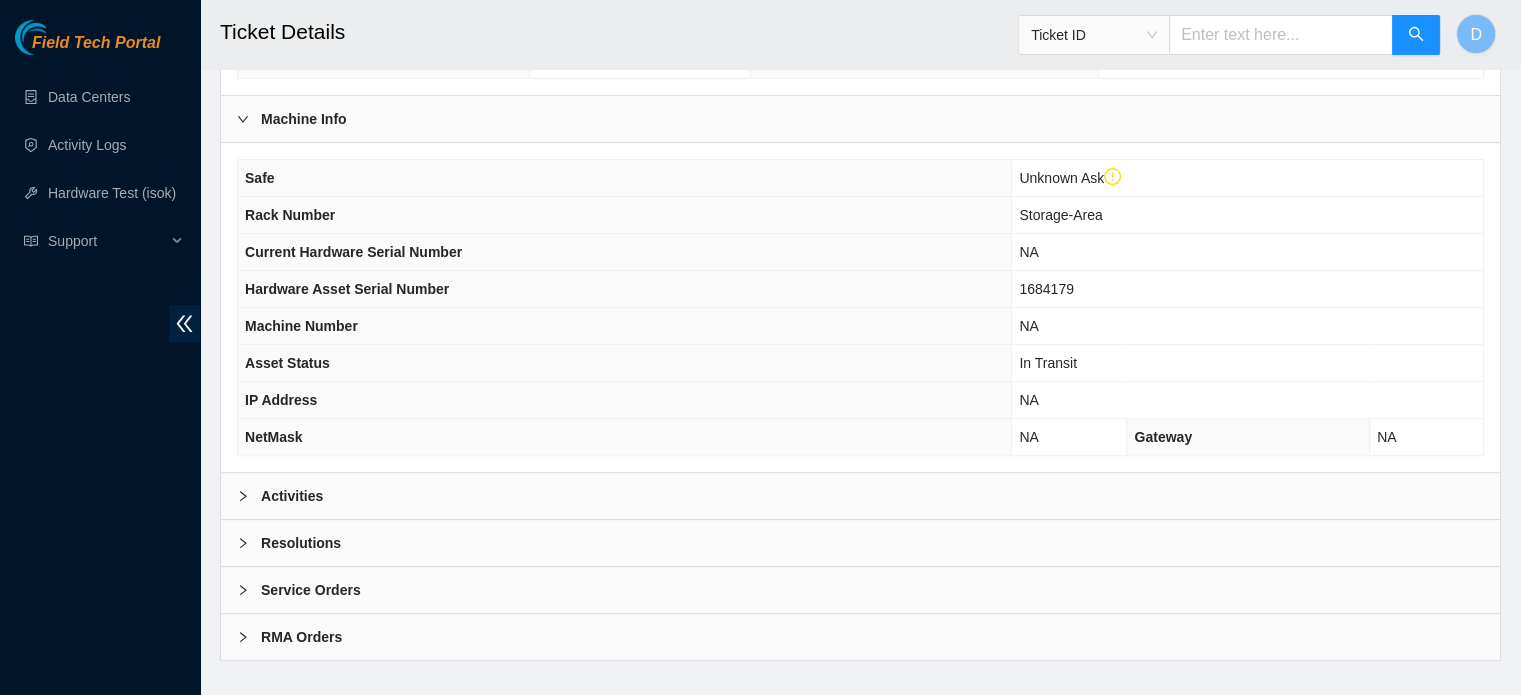 click on "Activities" at bounding box center [860, 496] 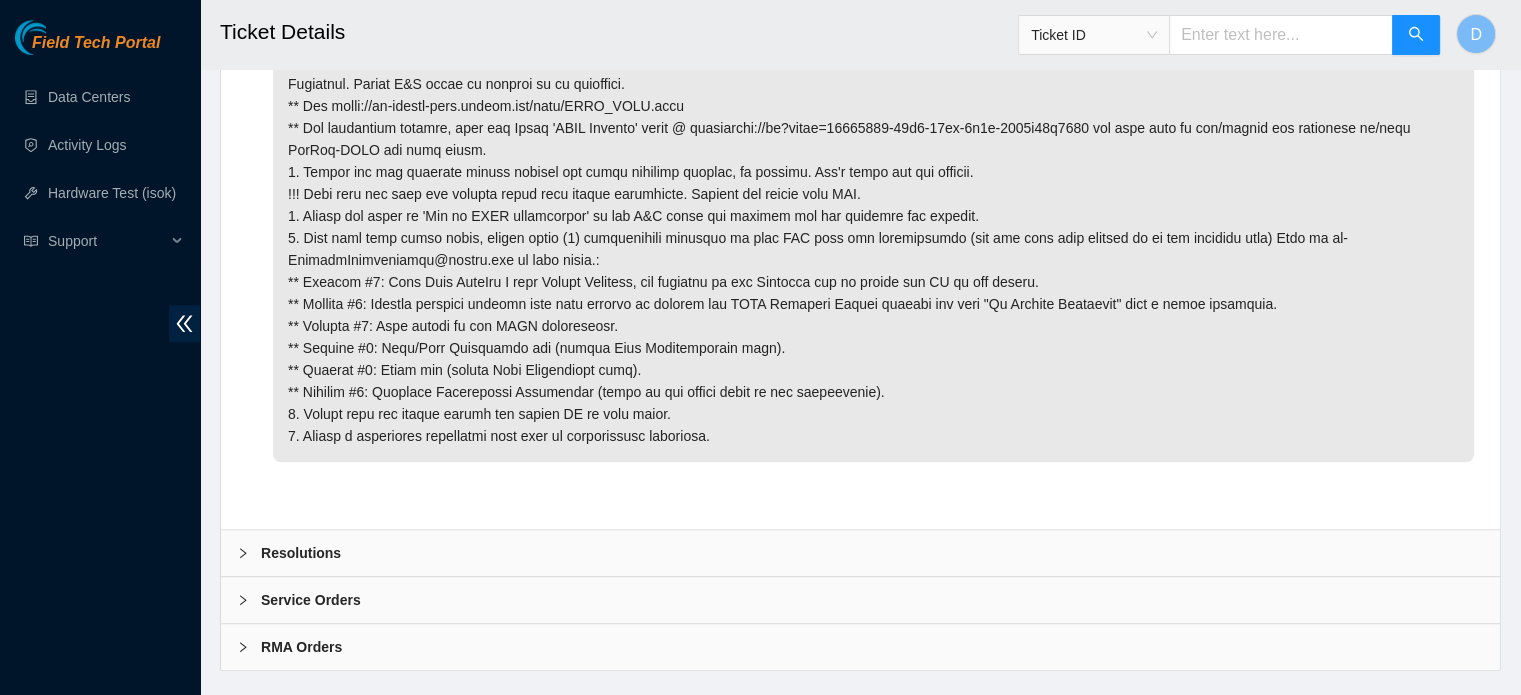 scroll, scrollTop: 1220, scrollLeft: 0, axis: vertical 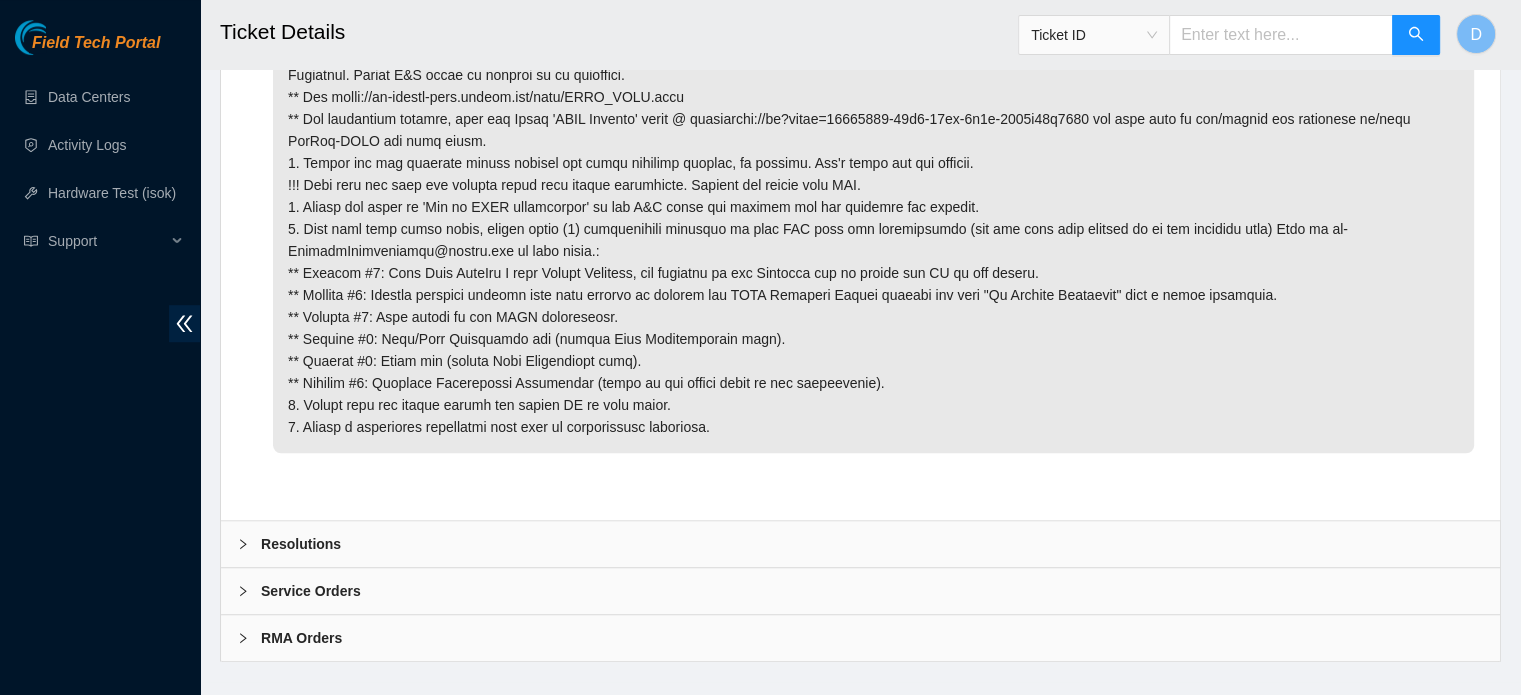 click on "Field Tech Portal Data Centers Activity Logs Hardware Test (isok) Support" at bounding box center [100, 357] 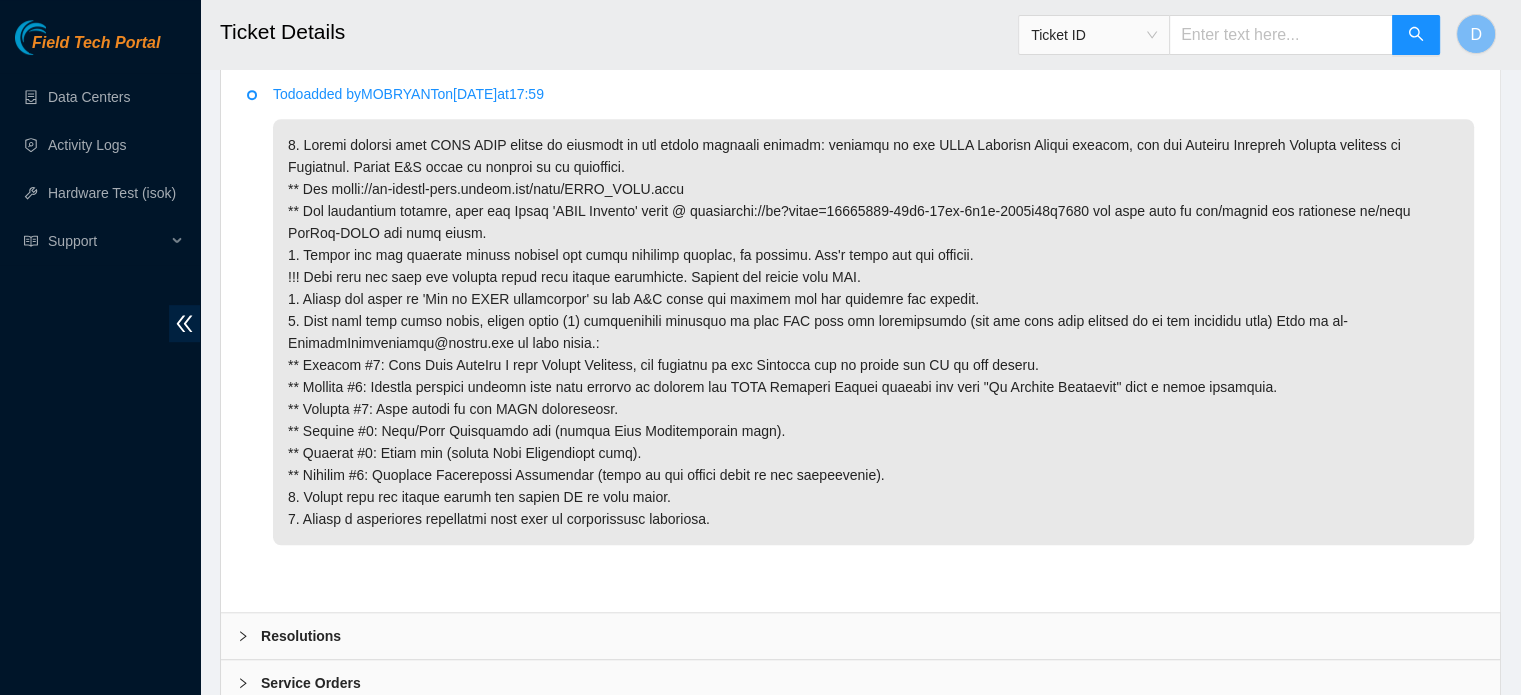 scroll, scrollTop: 1020, scrollLeft: 0, axis: vertical 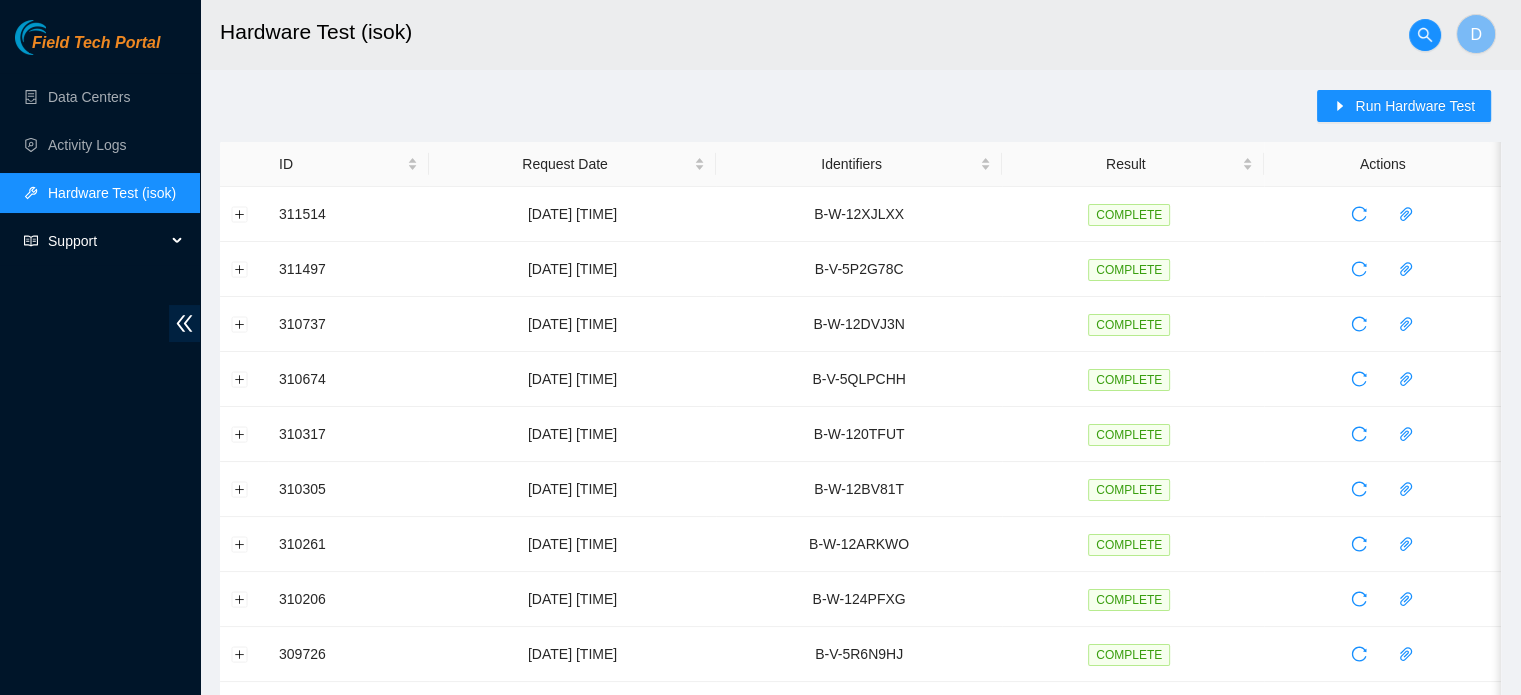 click on "Support" at bounding box center (107, 241) 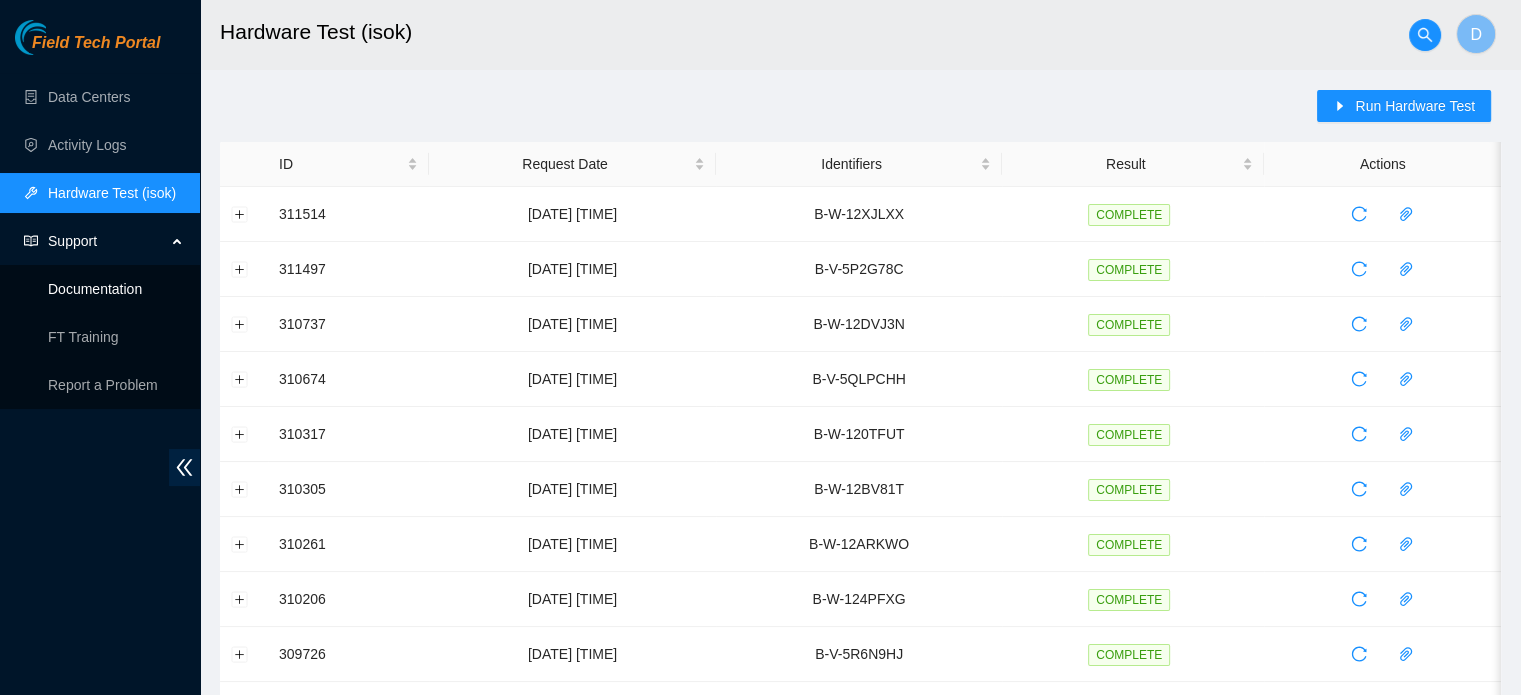 click on "Documentation" at bounding box center [95, 289] 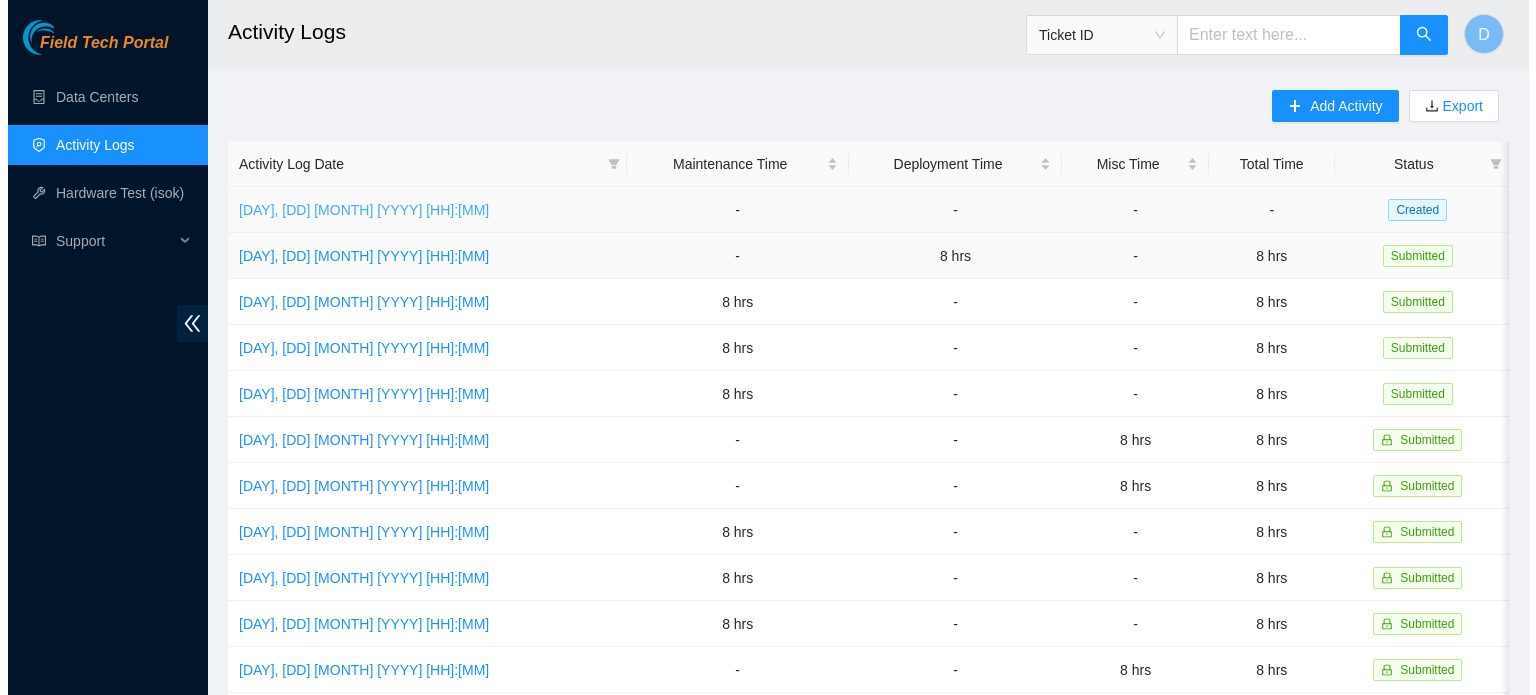 scroll, scrollTop: 0, scrollLeft: 0, axis: both 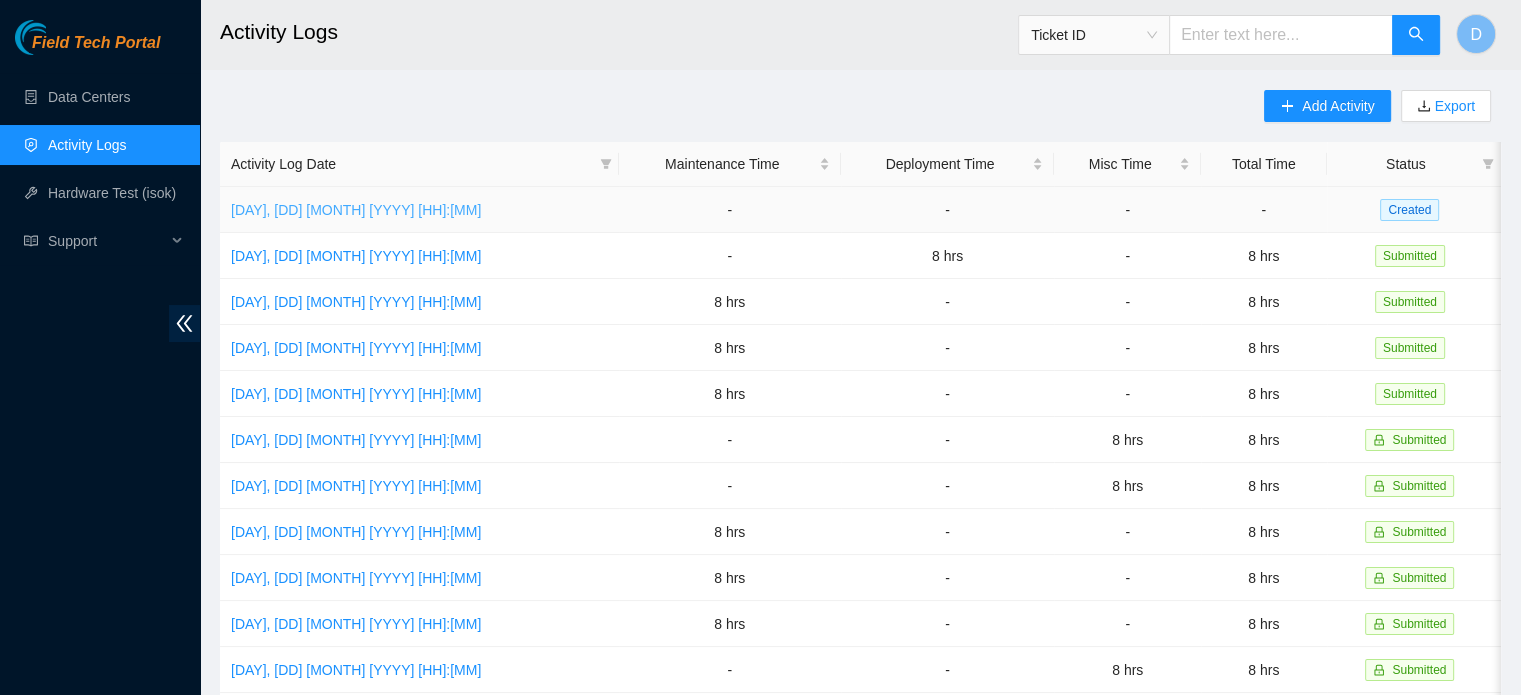 click on "Fri, 18 Jul 2025 10:44" at bounding box center [356, 210] 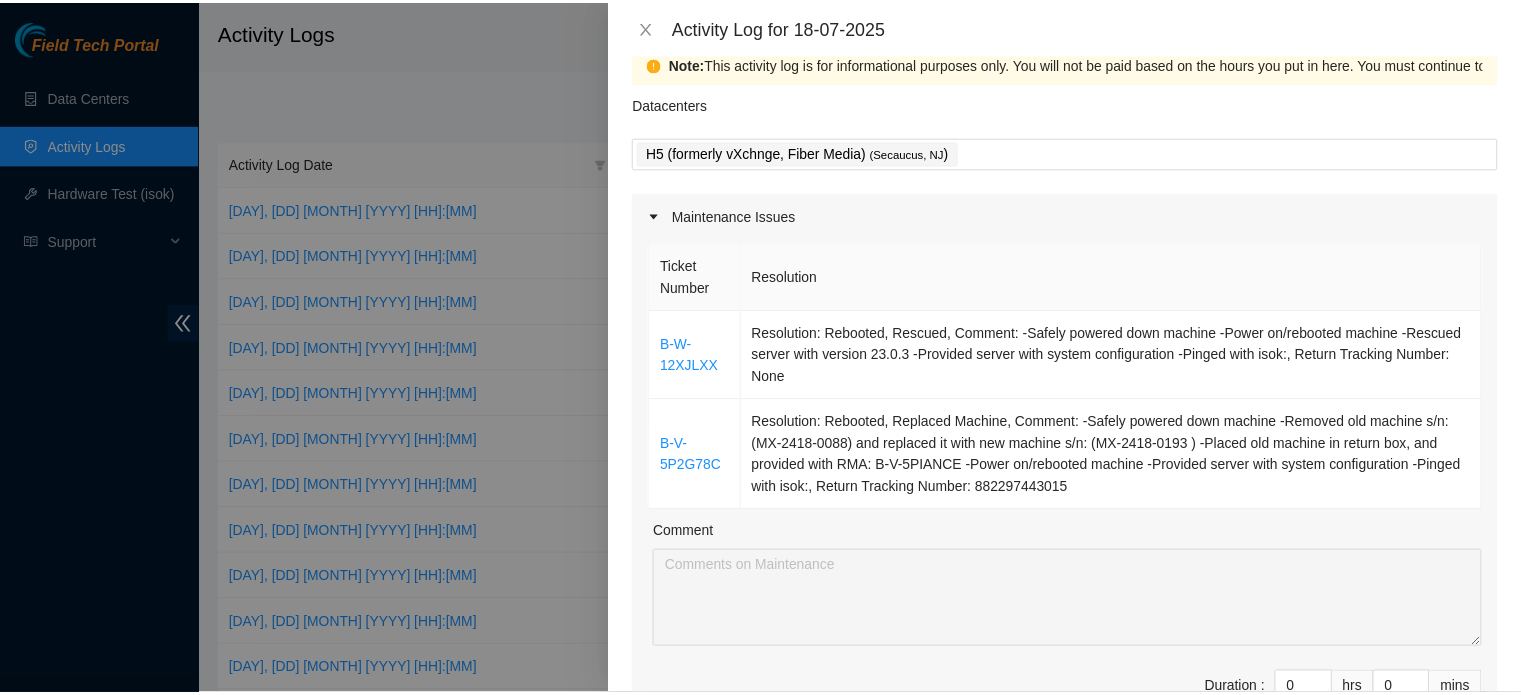 scroll, scrollTop: 0, scrollLeft: 0, axis: both 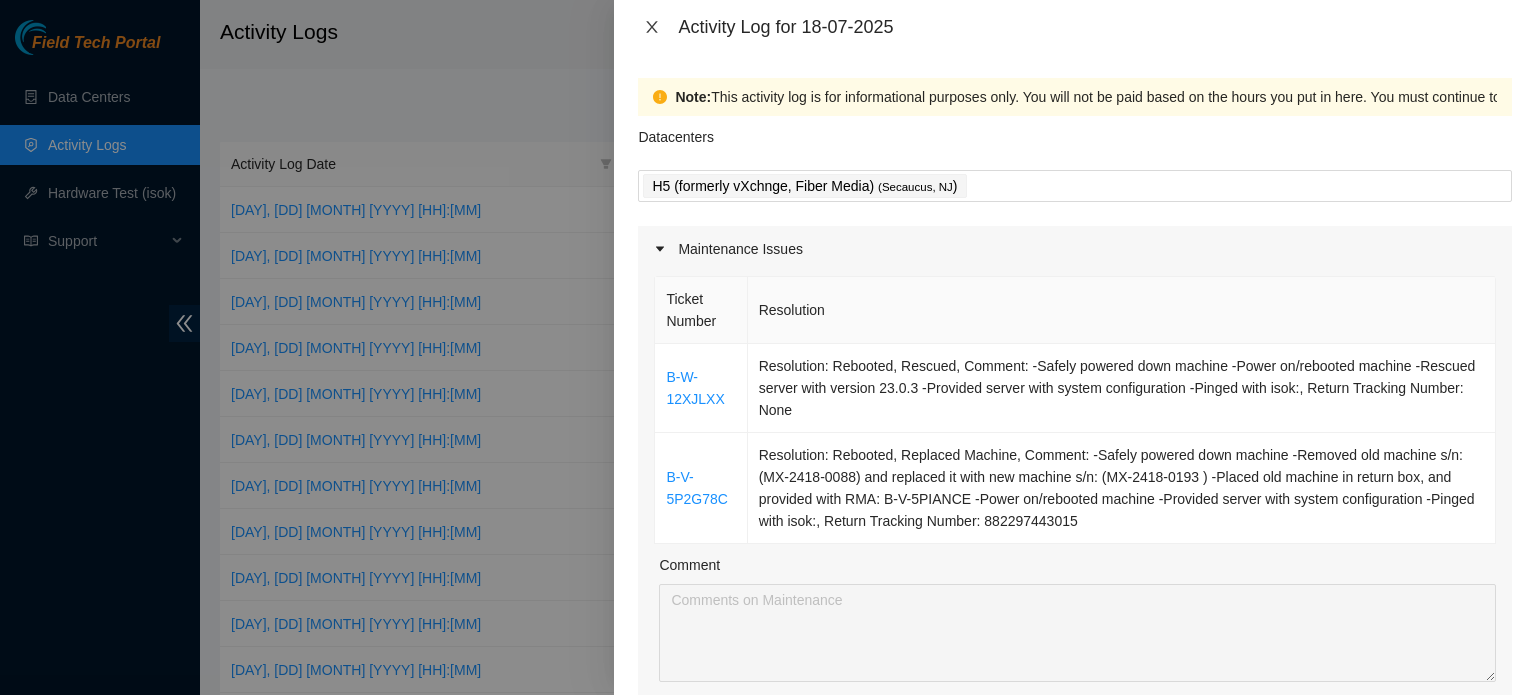 click 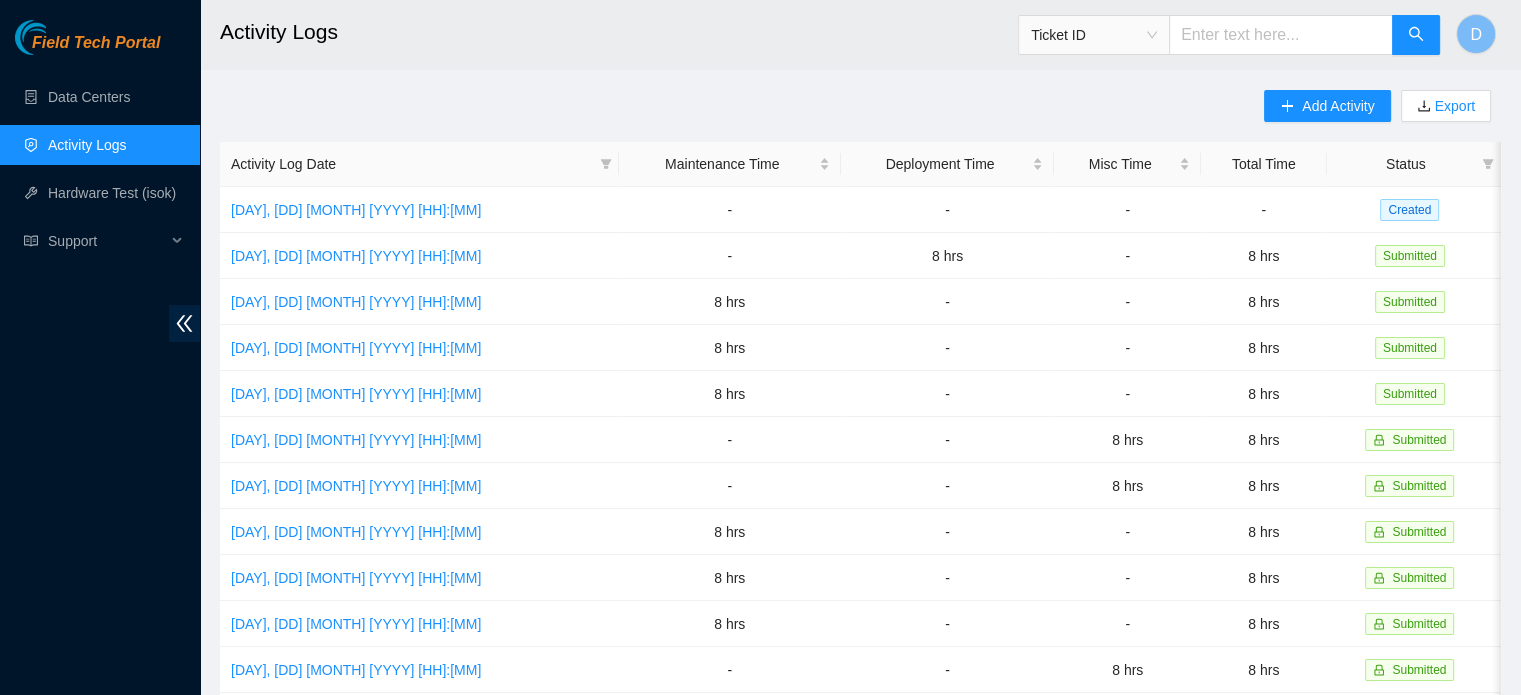 click on "Activity Logs" at bounding box center (87, 145) 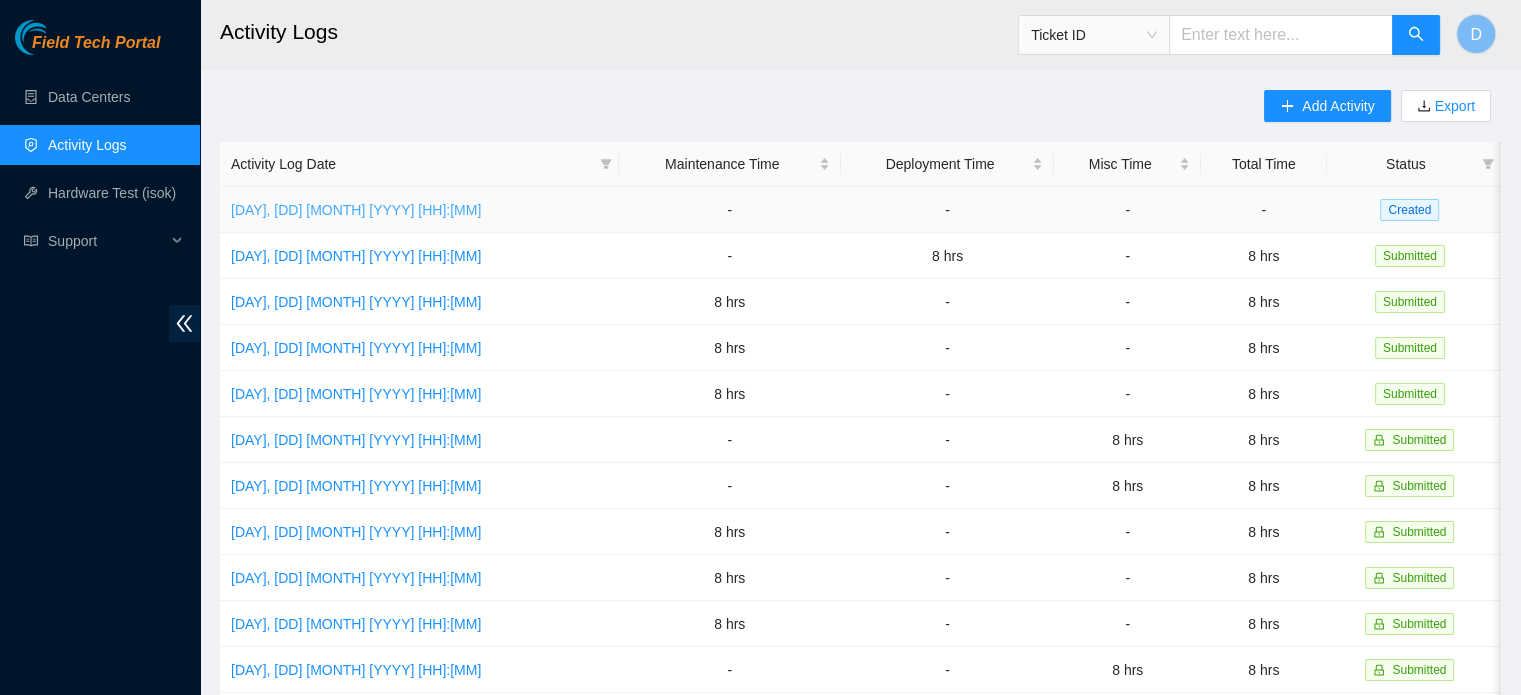 click on "Fri, 18 Jul 2025 10:44" at bounding box center [356, 210] 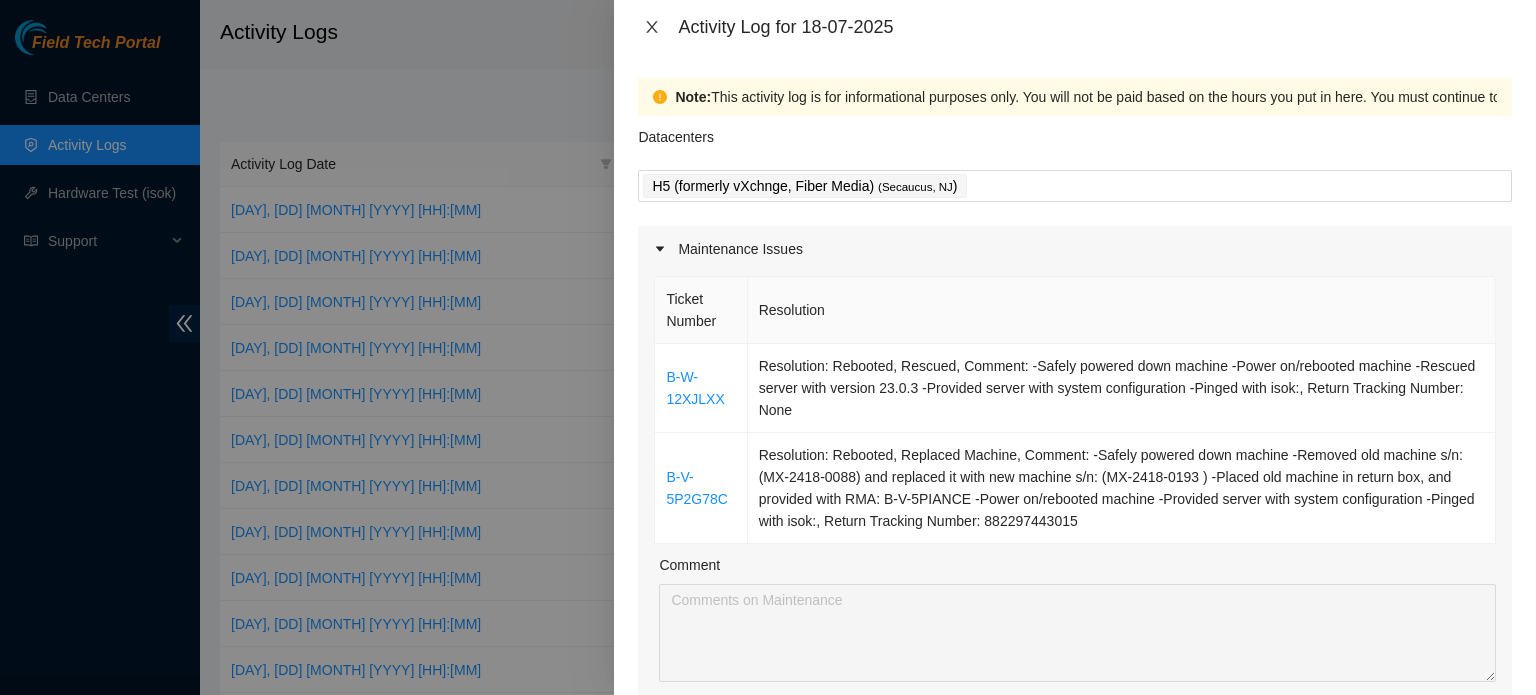 click 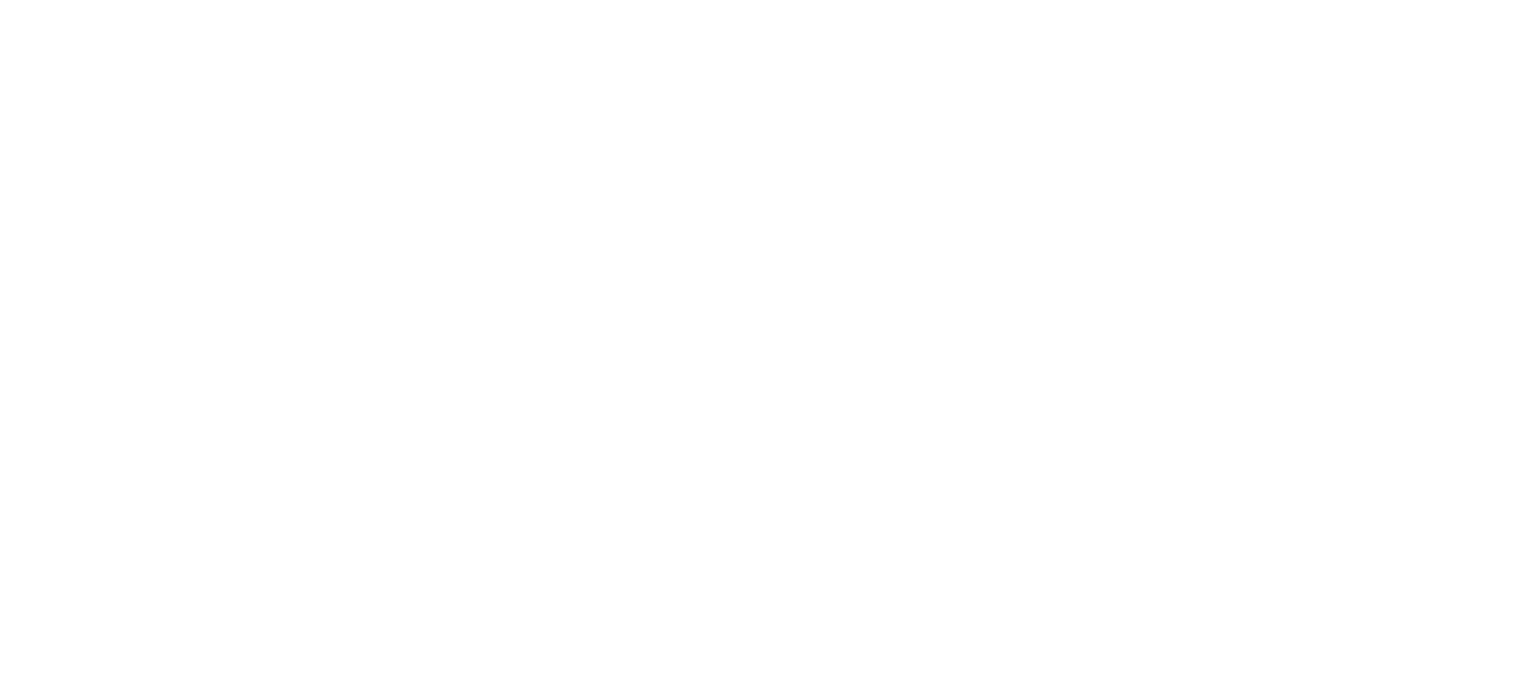scroll, scrollTop: 0, scrollLeft: 0, axis: both 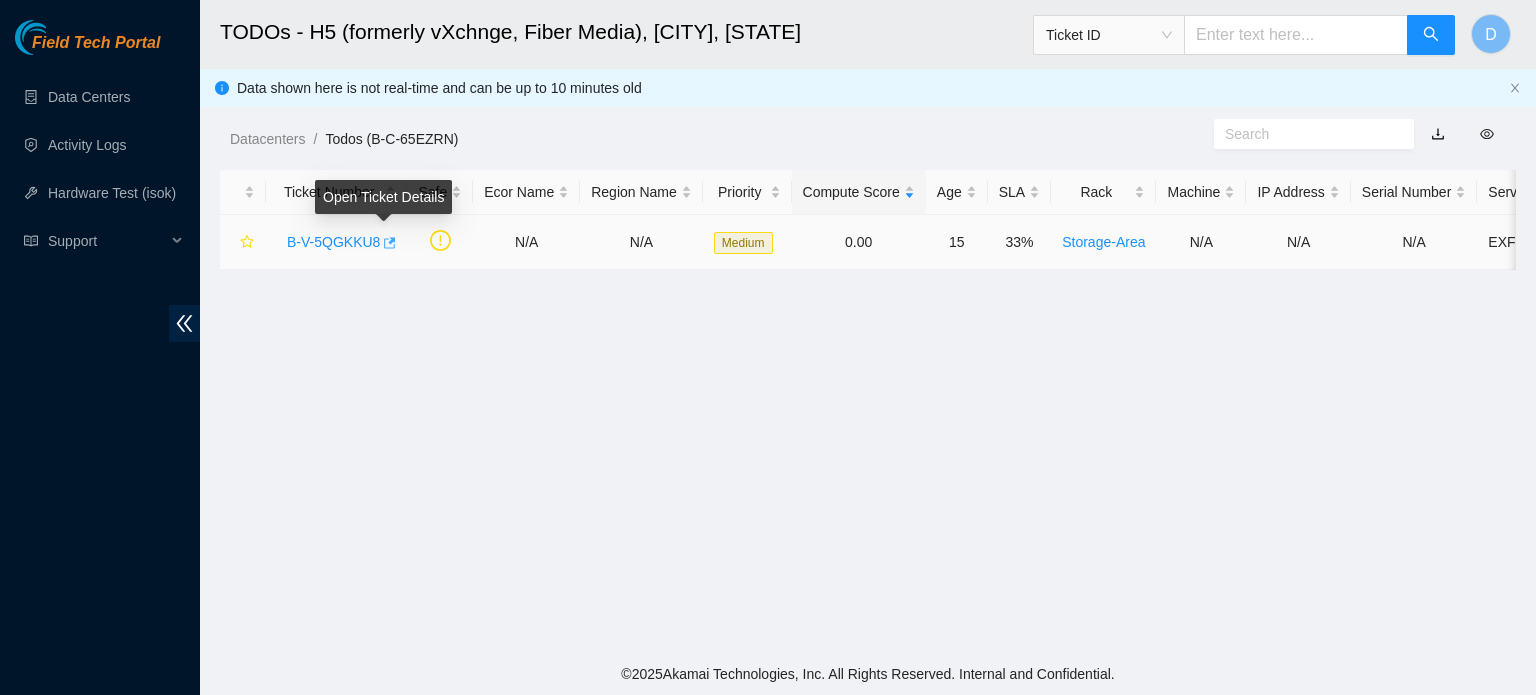 click 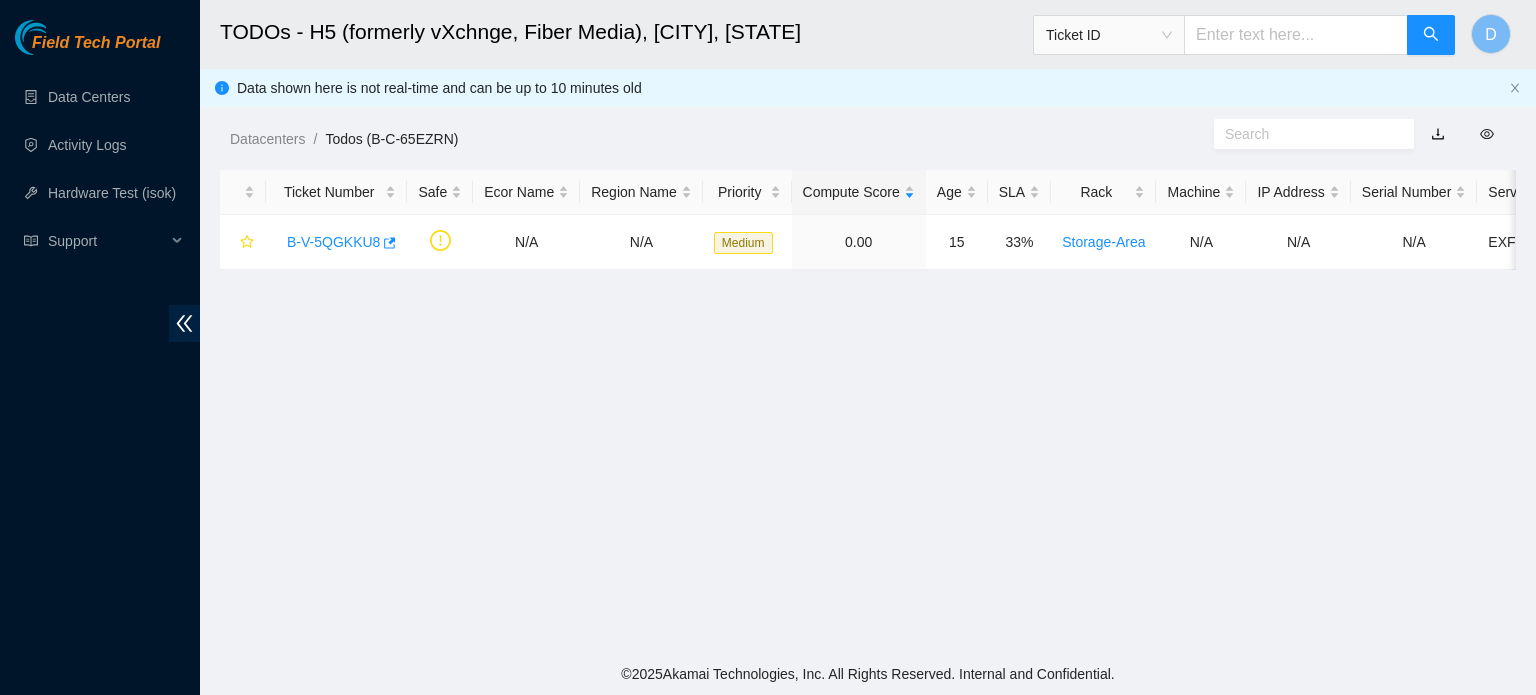 click on "Field Tech Portal Data Centers Activity Logs Hardware Test (isok) Support" at bounding box center [100, 357] 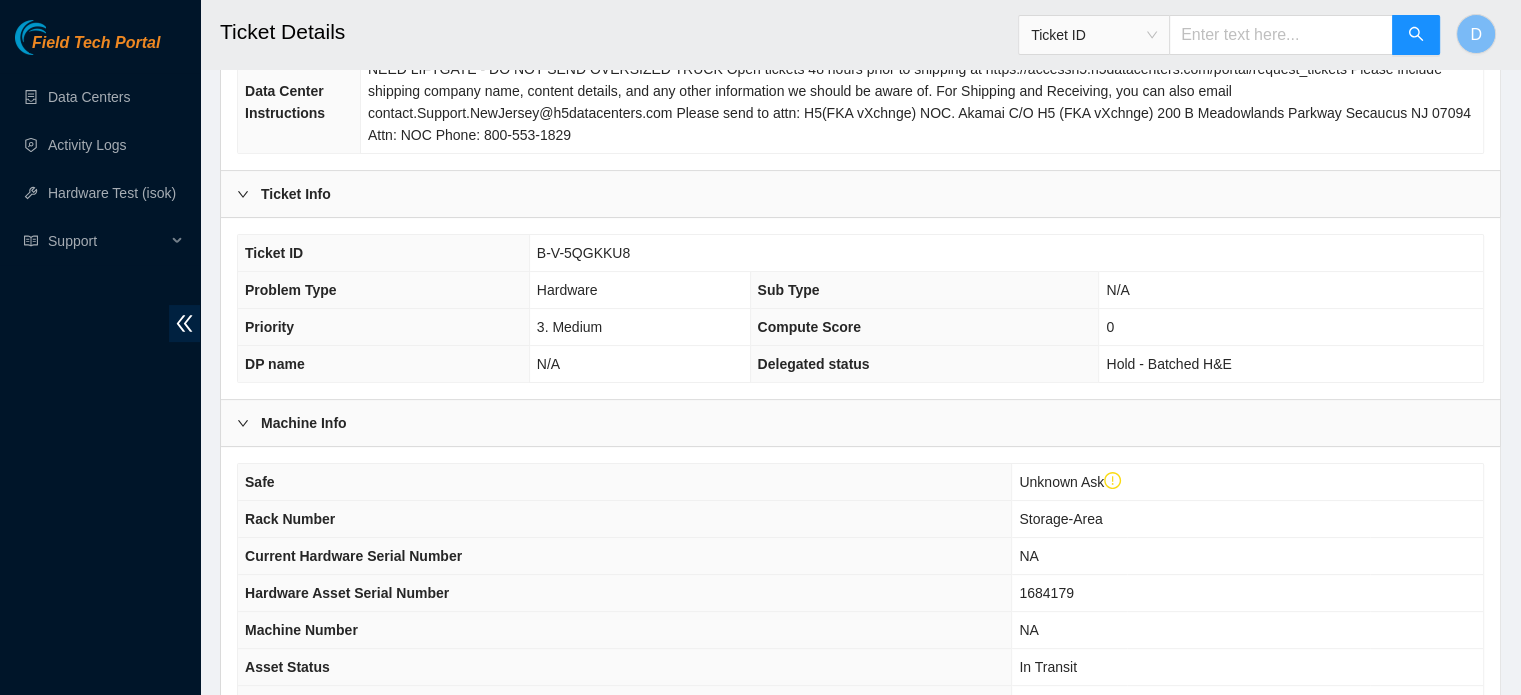 scroll, scrollTop: 672, scrollLeft: 0, axis: vertical 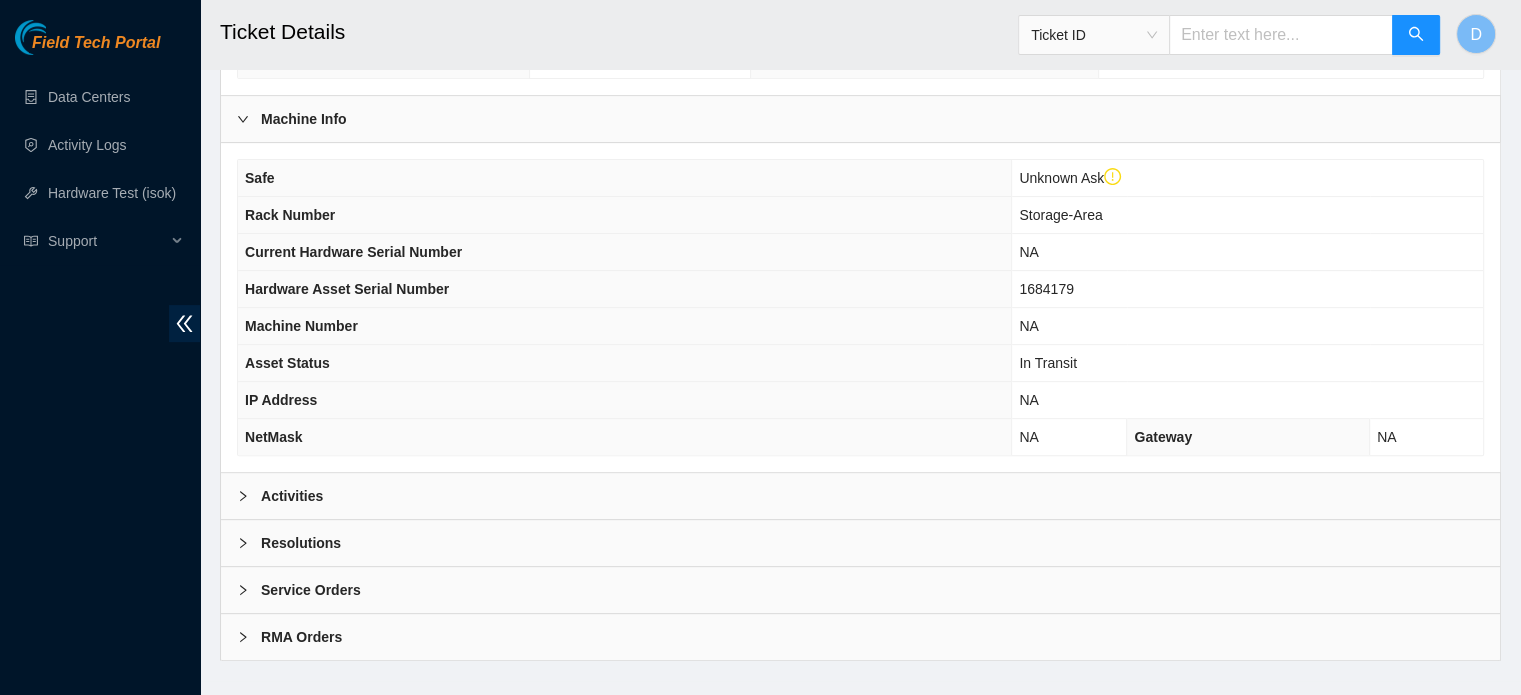 click on "Activities" at bounding box center [860, 496] 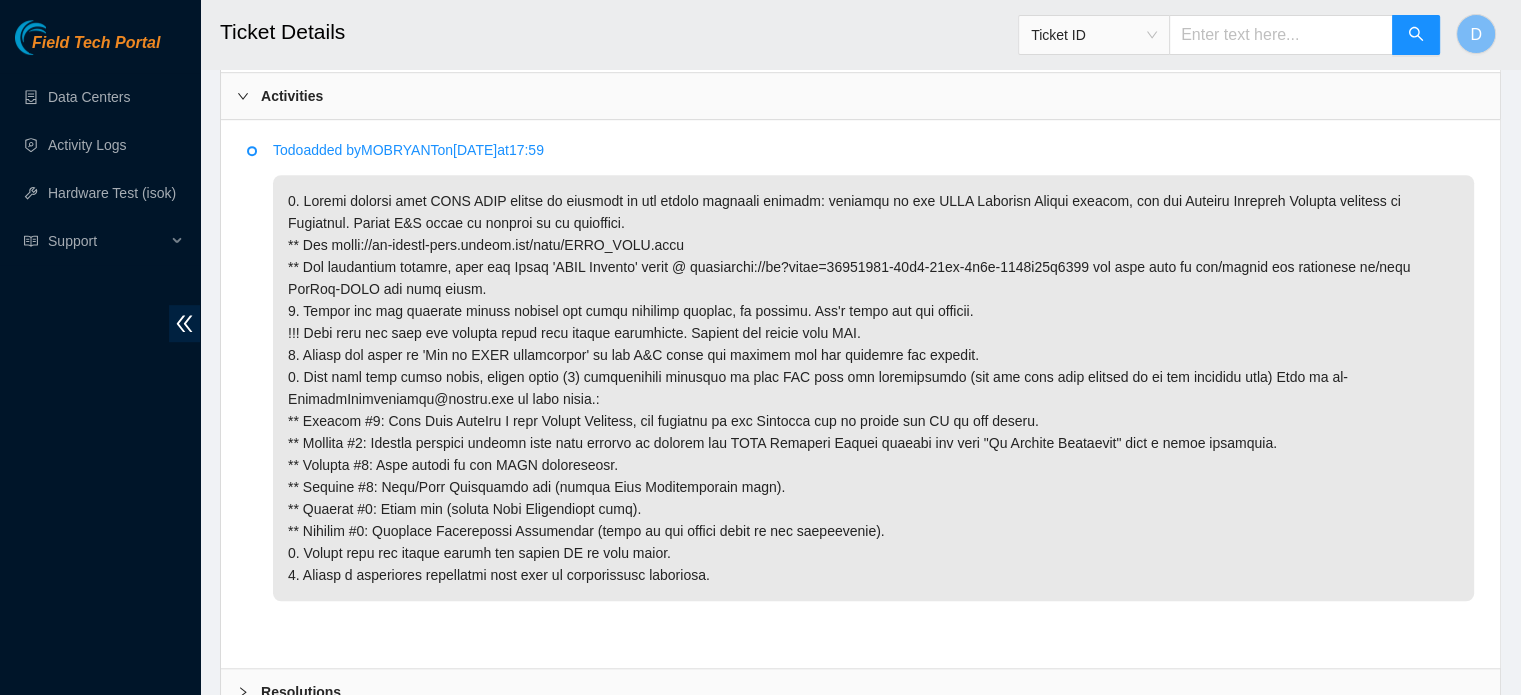 scroll, scrollTop: 972, scrollLeft: 0, axis: vertical 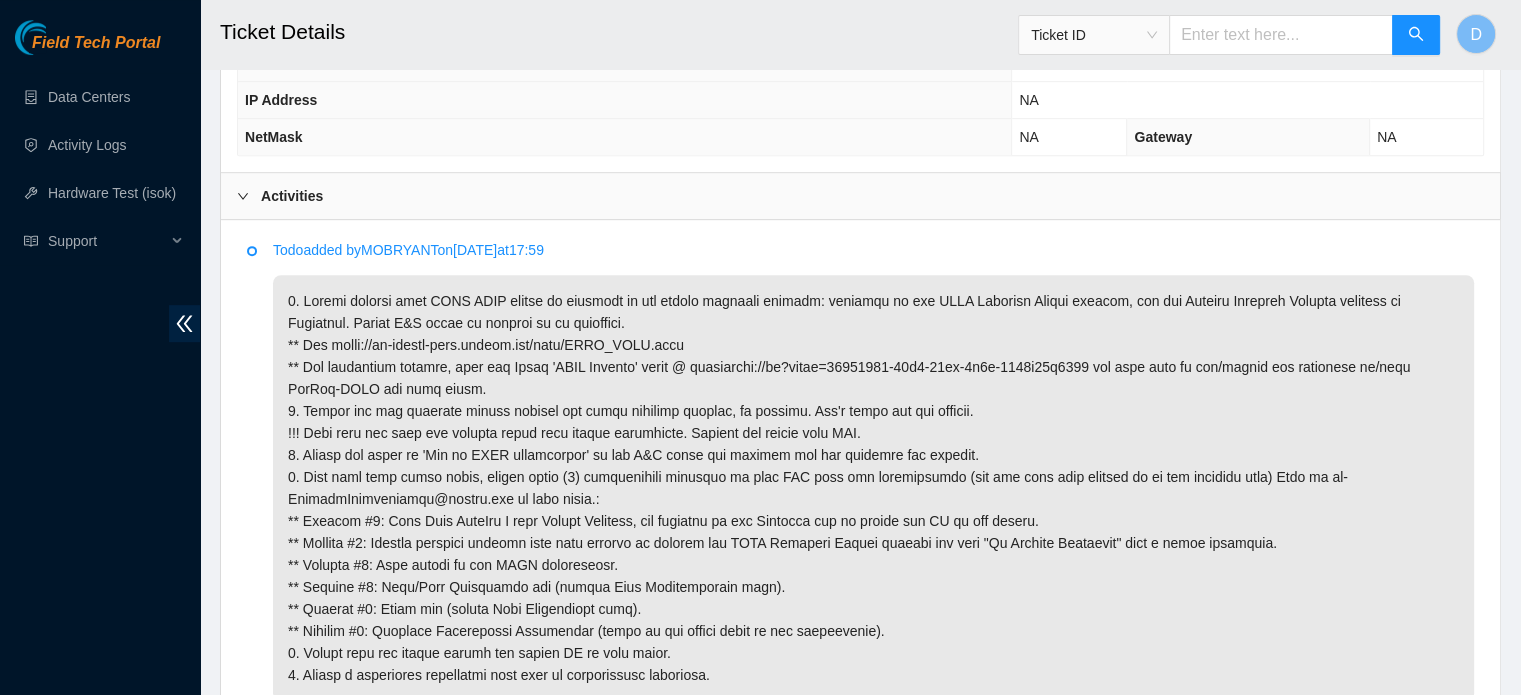click on "Activities" at bounding box center [860, 196] 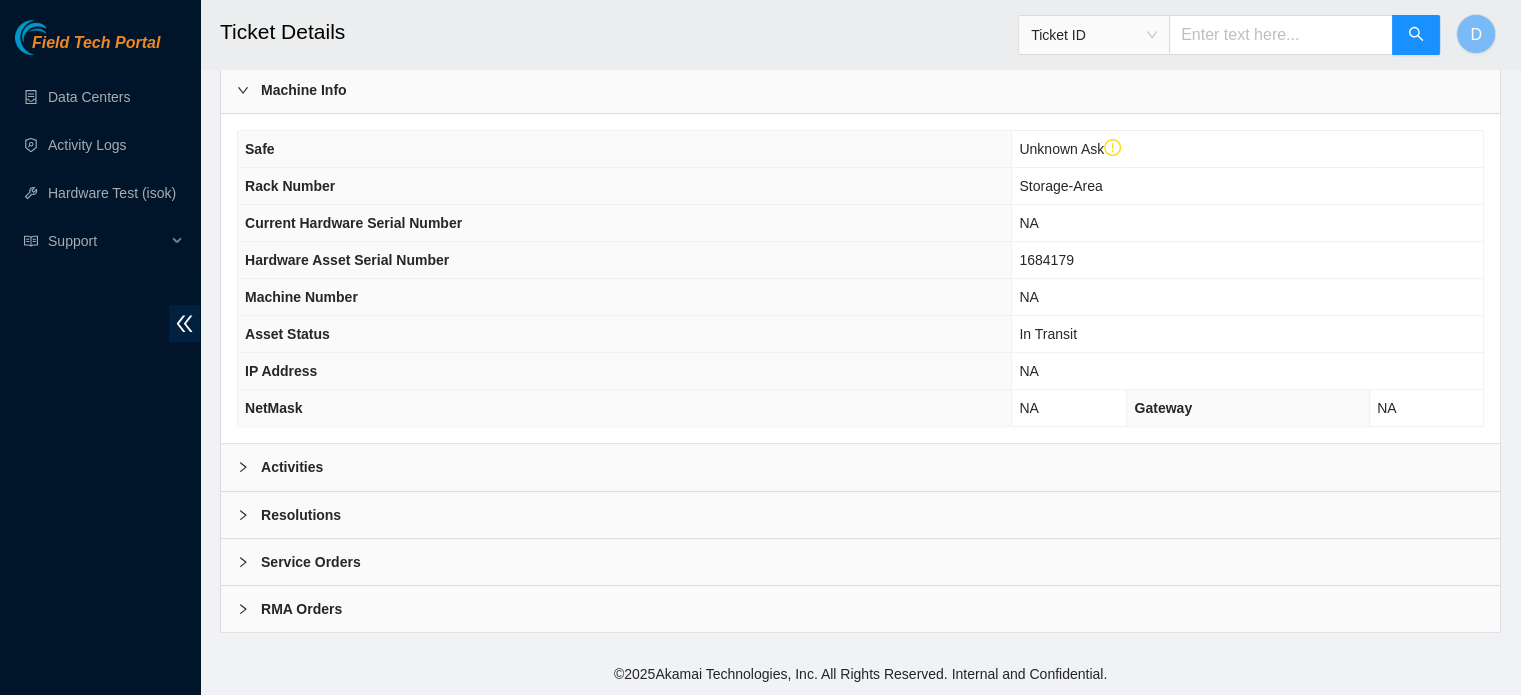 scroll, scrollTop: 672, scrollLeft: 0, axis: vertical 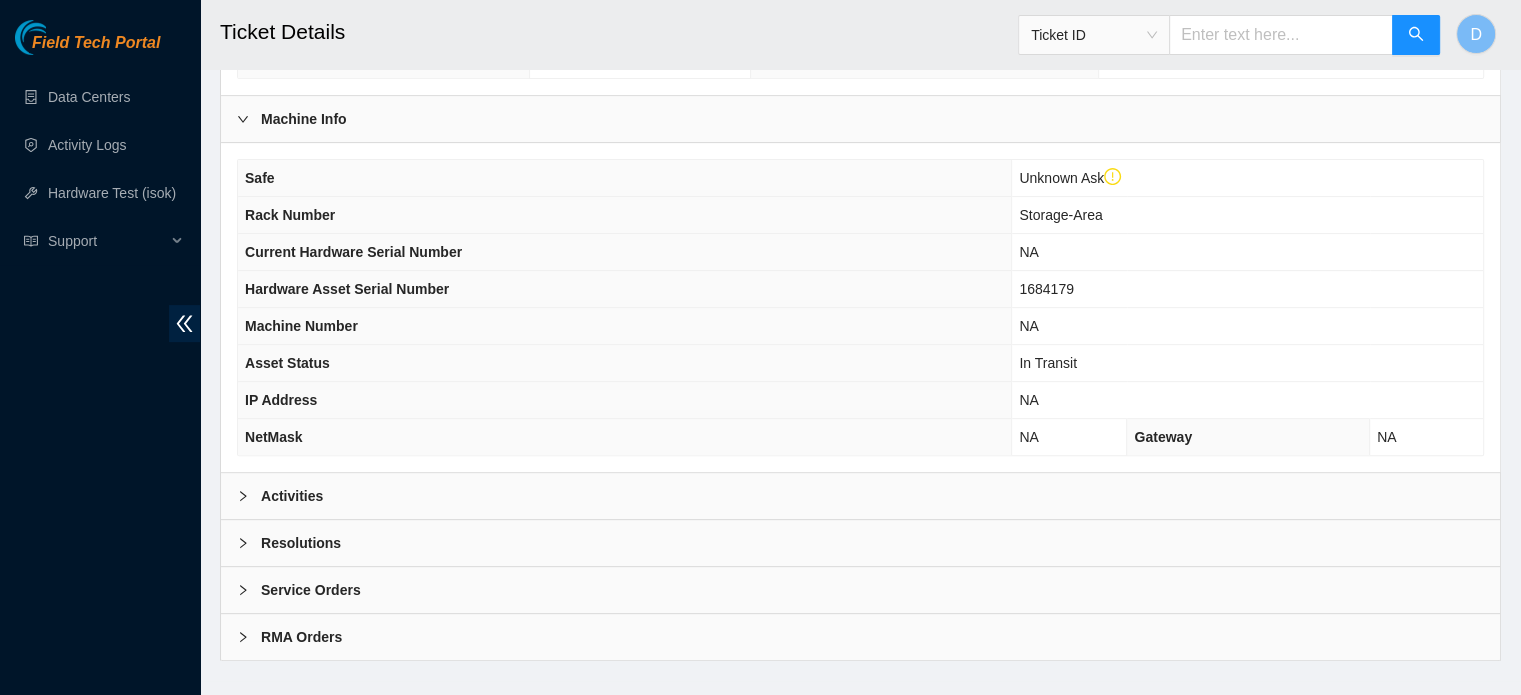 click on "Resolutions" at bounding box center (301, 543) 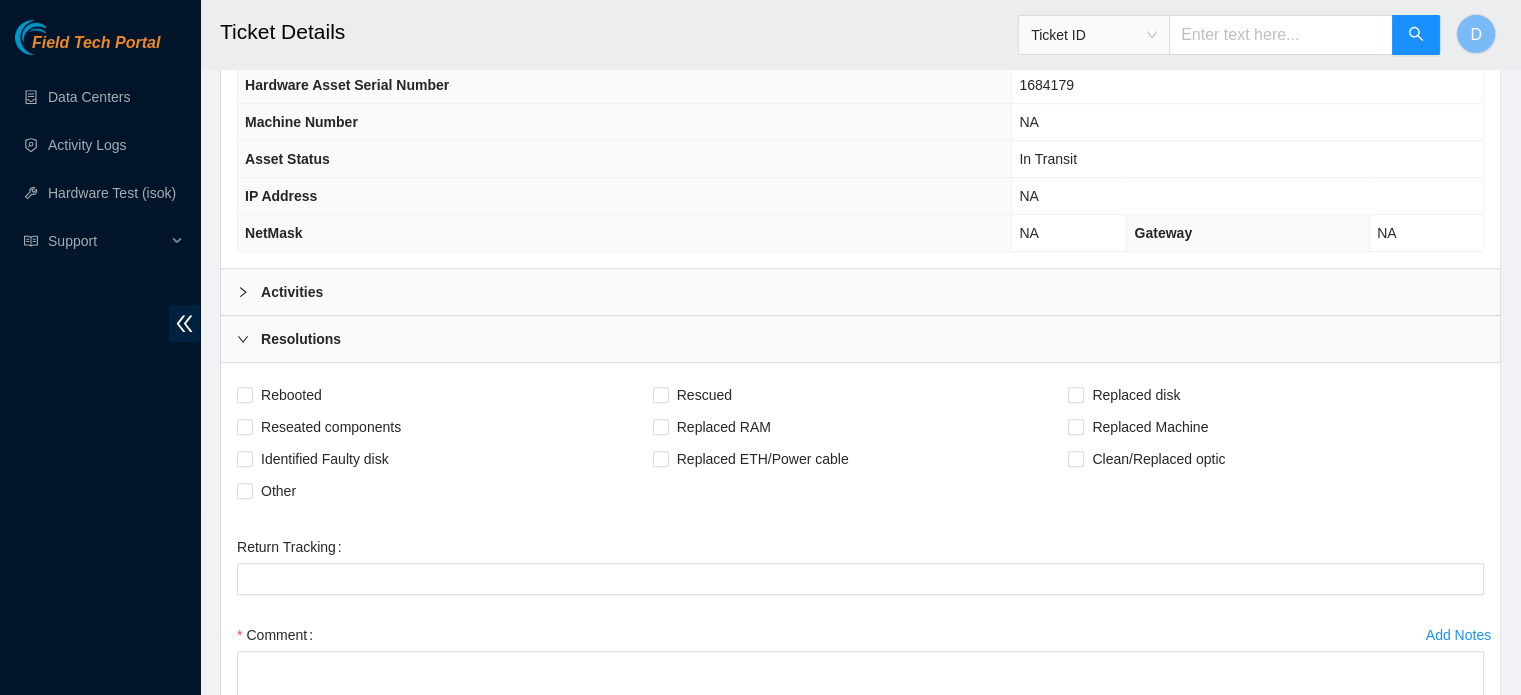 scroll, scrollTop: 872, scrollLeft: 0, axis: vertical 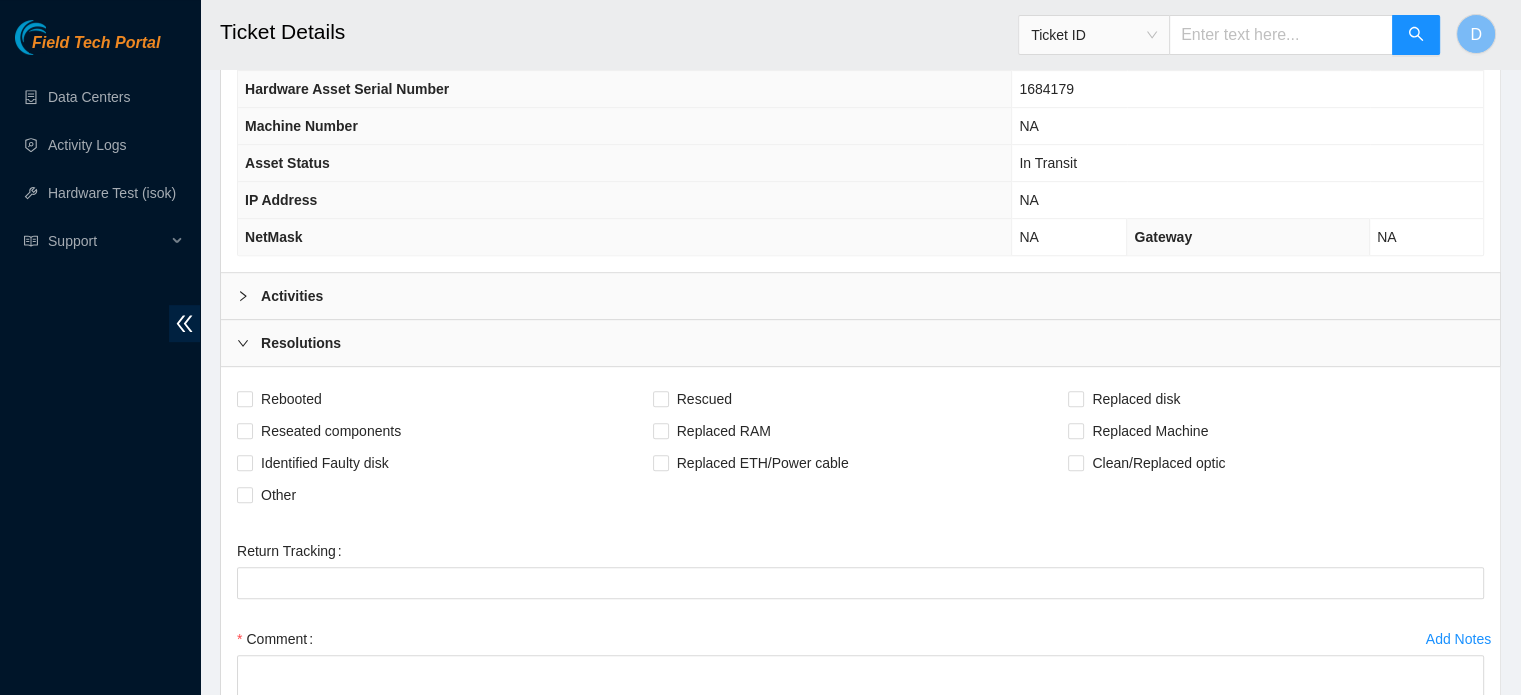 click on "Activities" at bounding box center [292, 296] 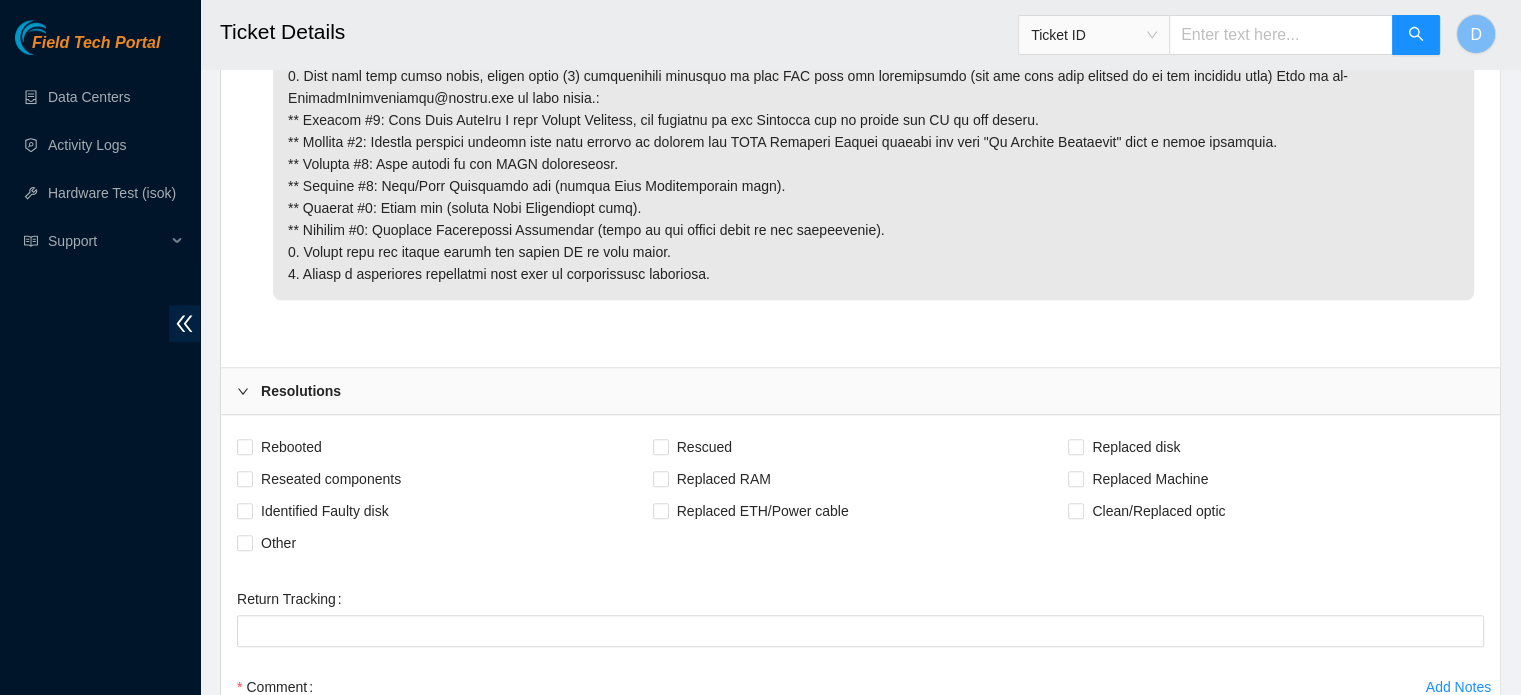 scroll, scrollTop: 1692, scrollLeft: 0, axis: vertical 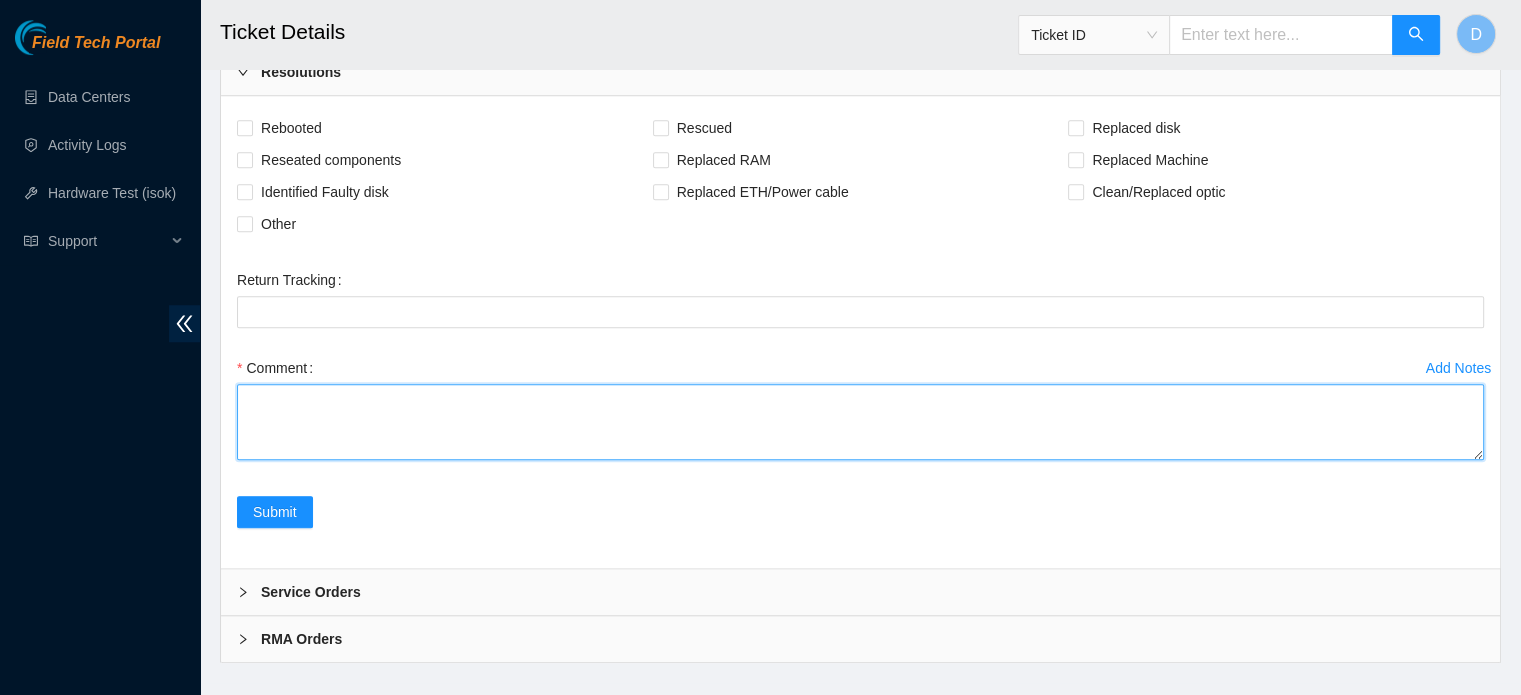 click on "Comment" at bounding box center [860, 422] 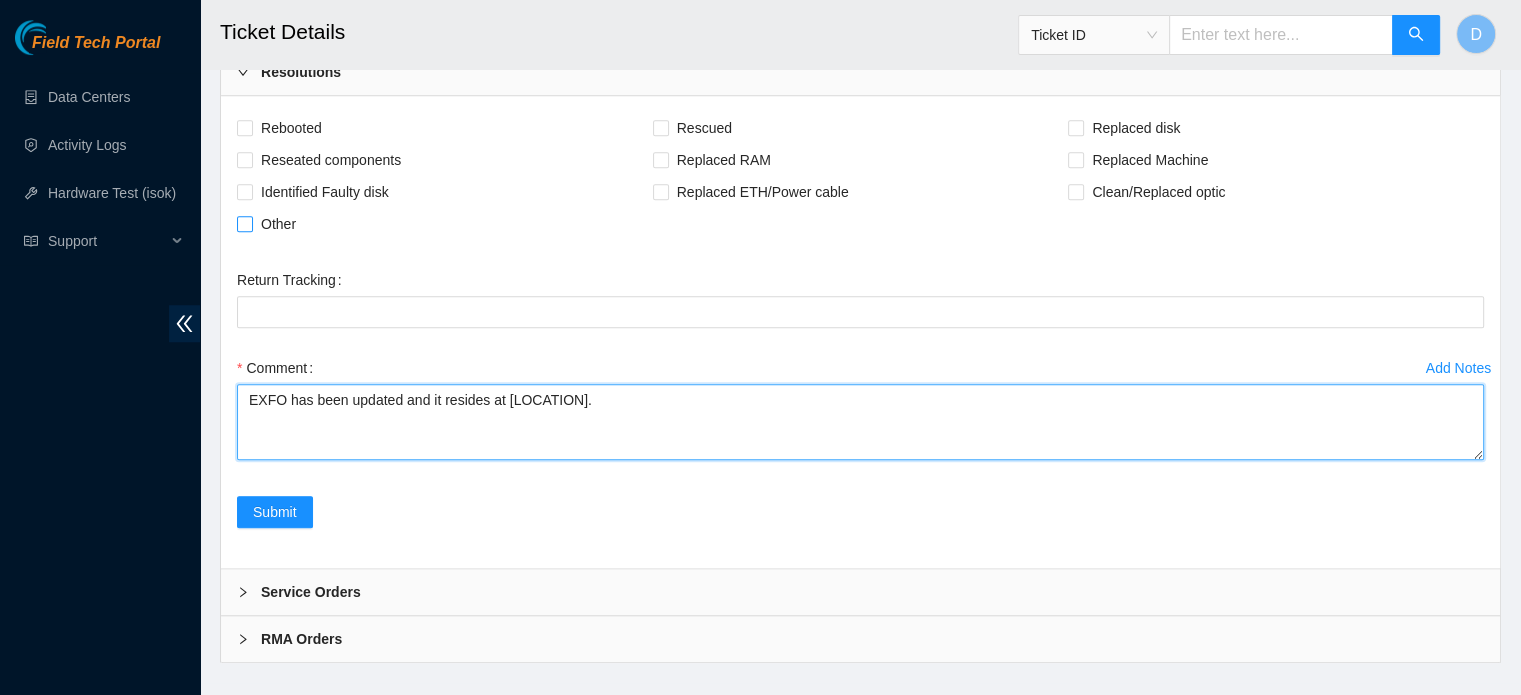 type on "EXFO has been updated and it resides at Halsey." 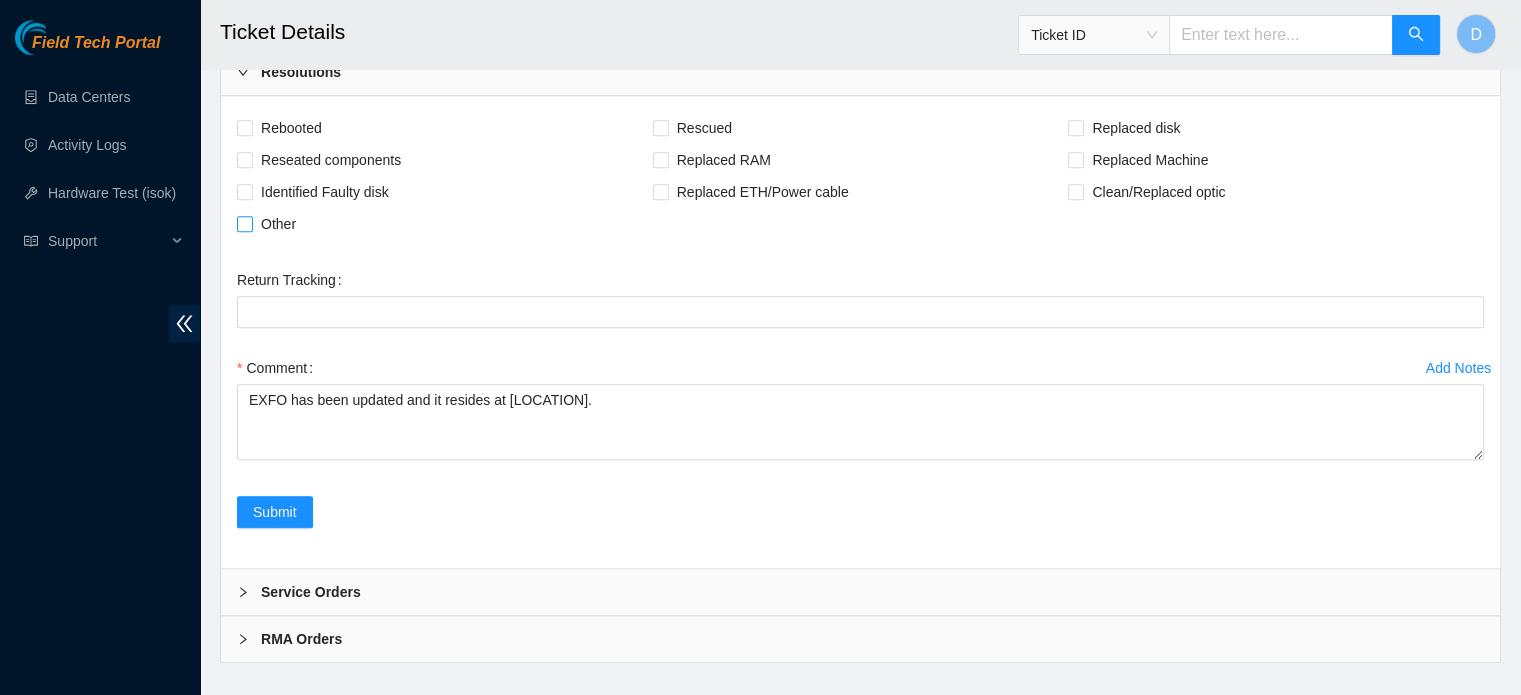 click on "Other" at bounding box center (244, 223) 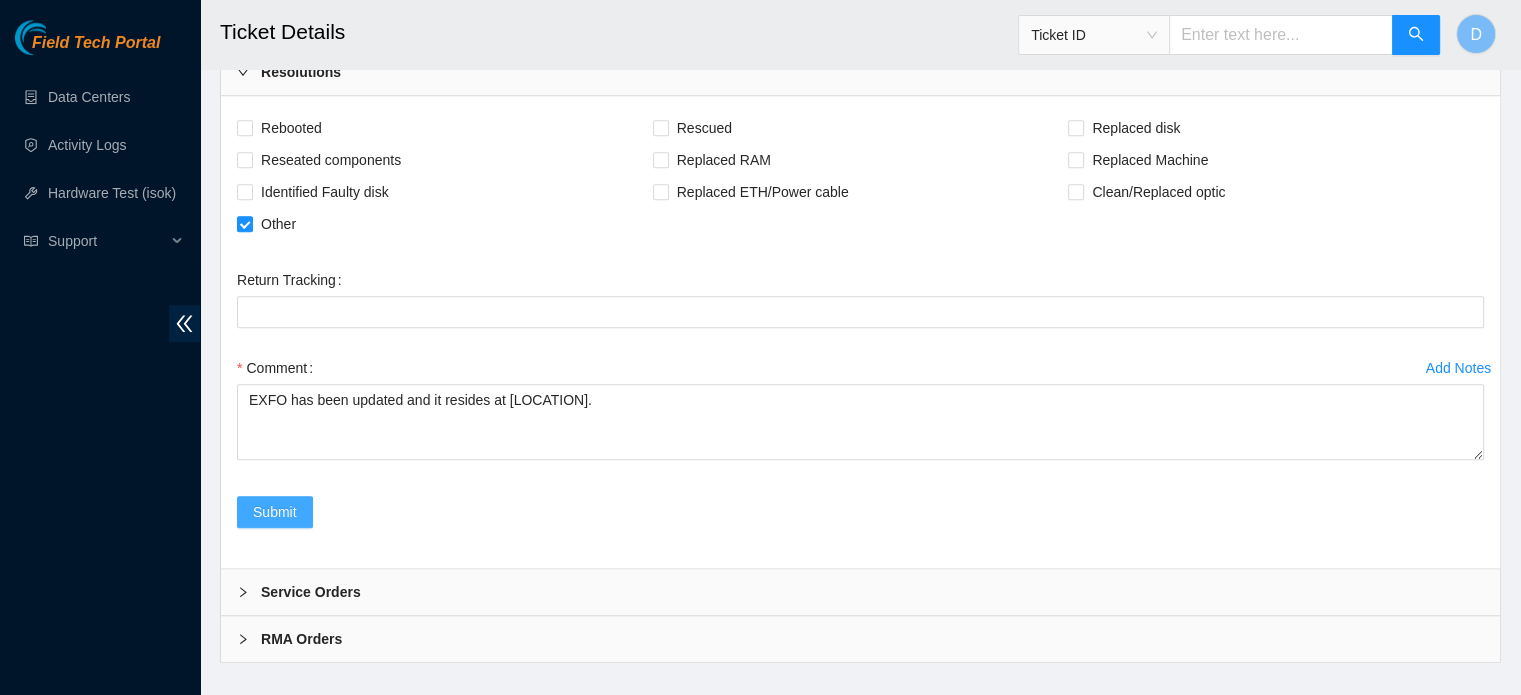 click on "Submit" at bounding box center (275, 512) 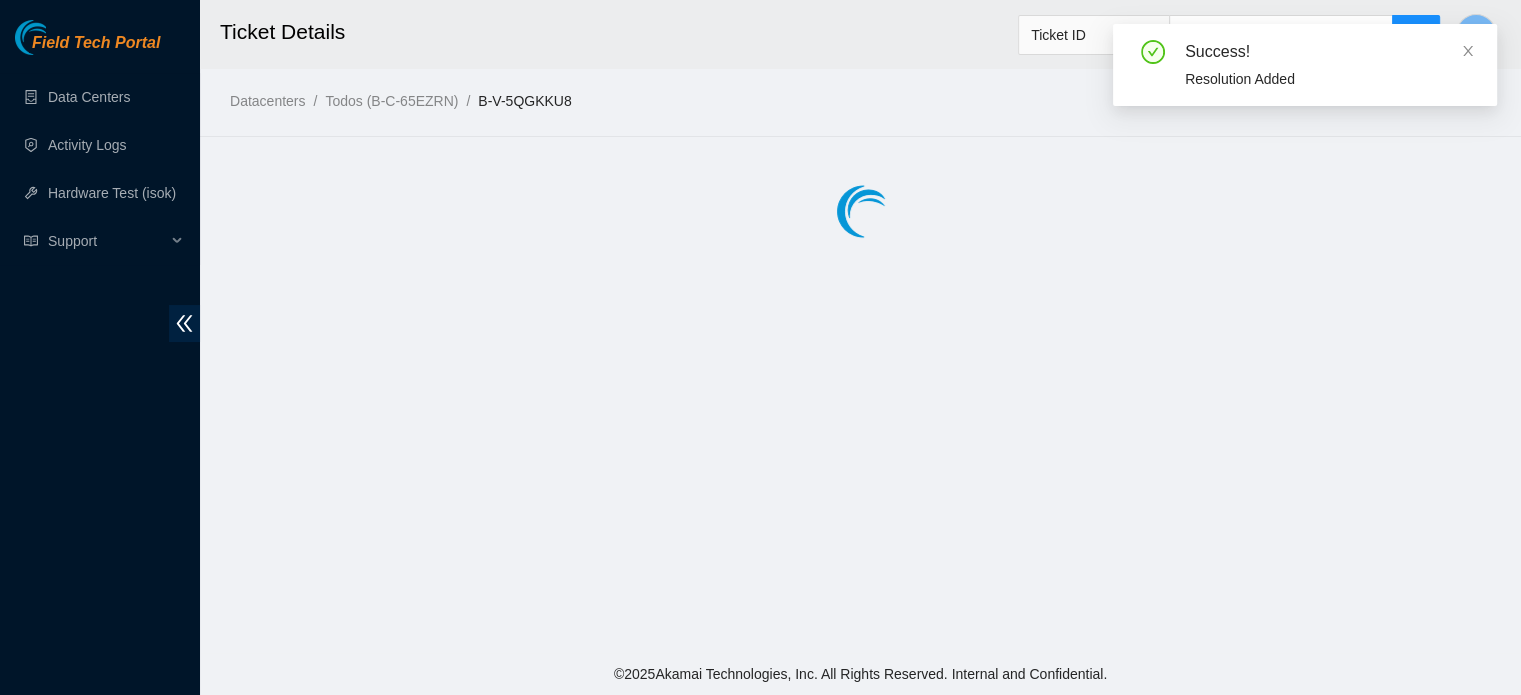 scroll, scrollTop: 0, scrollLeft: 0, axis: both 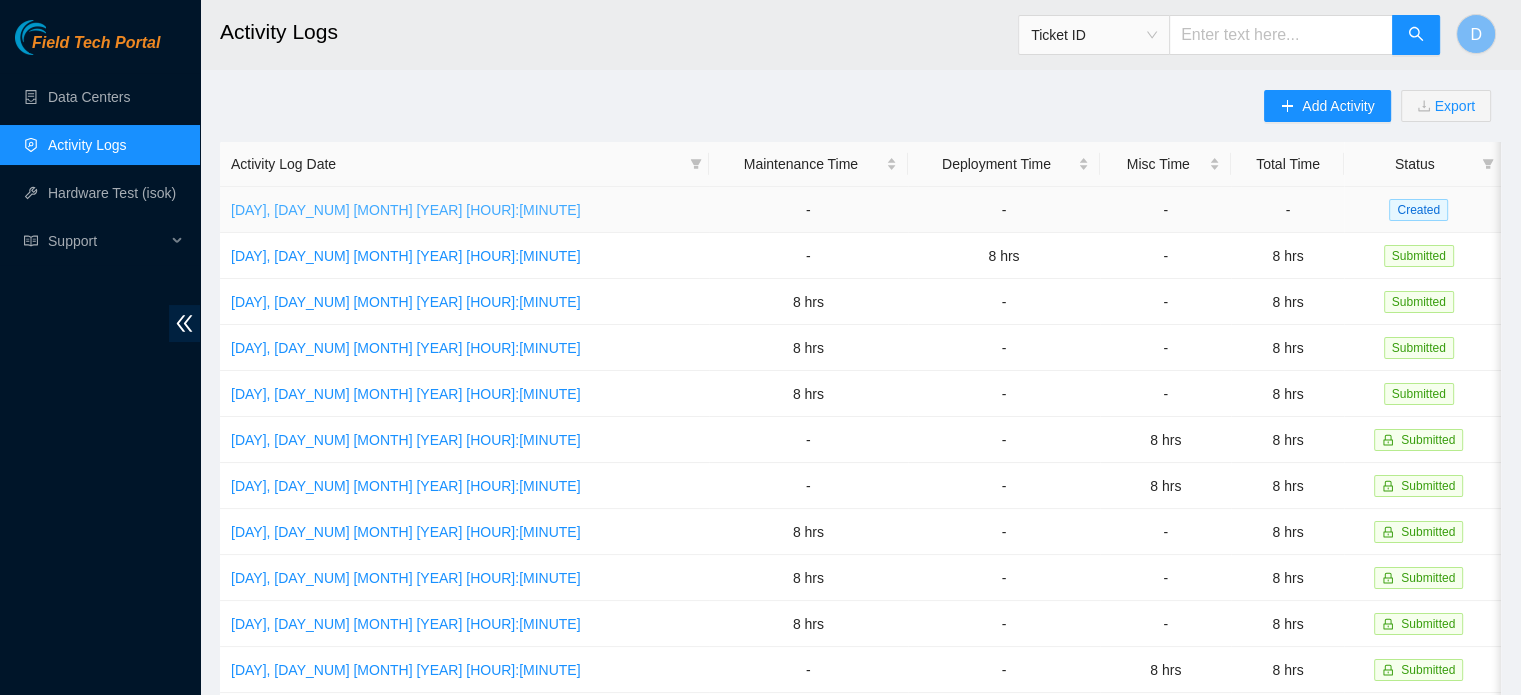 click on "[DAY], [DAY_NUM] [MONTH] [YEAR] [HOUR]:[MINUTE]" at bounding box center [406, 210] 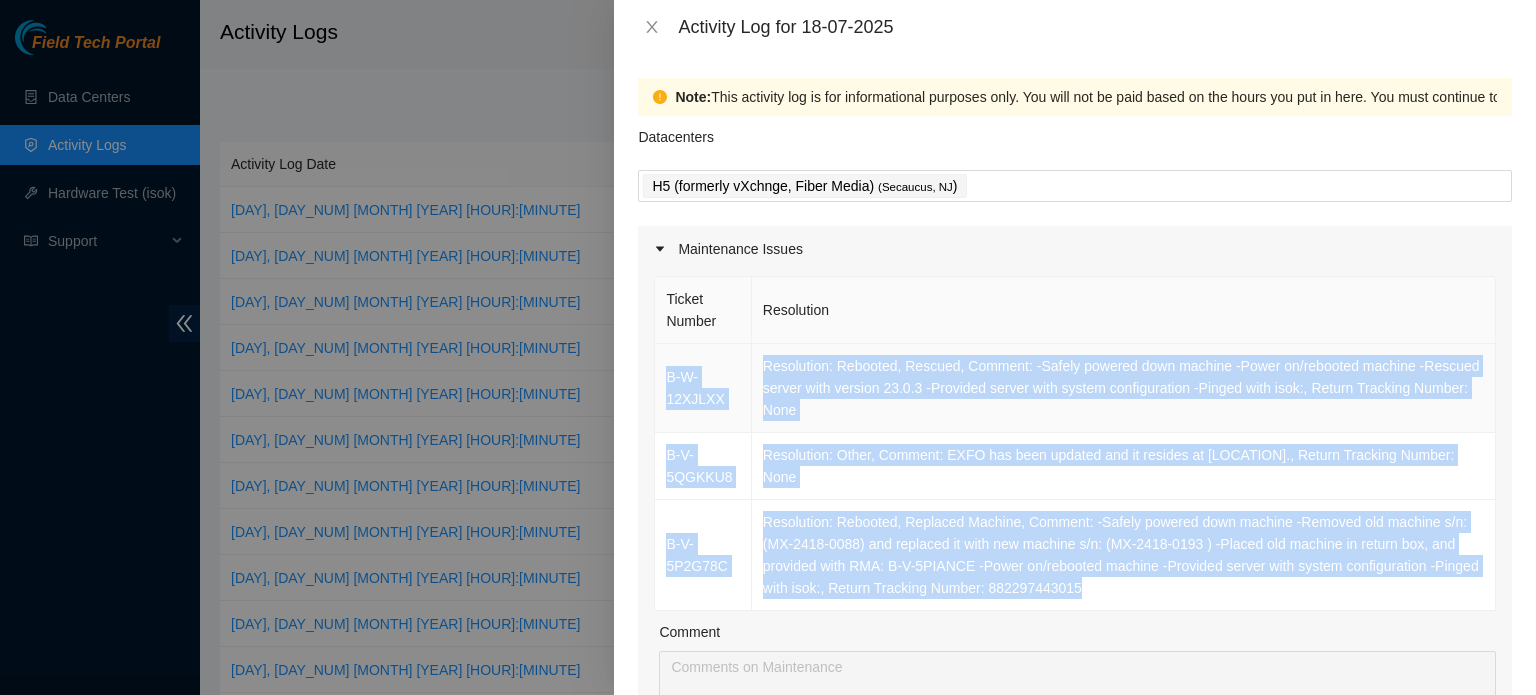 drag, startPoint x: 1129, startPoint y: 587, endPoint x: 655, endPoint y: 378, distance: 518.03186 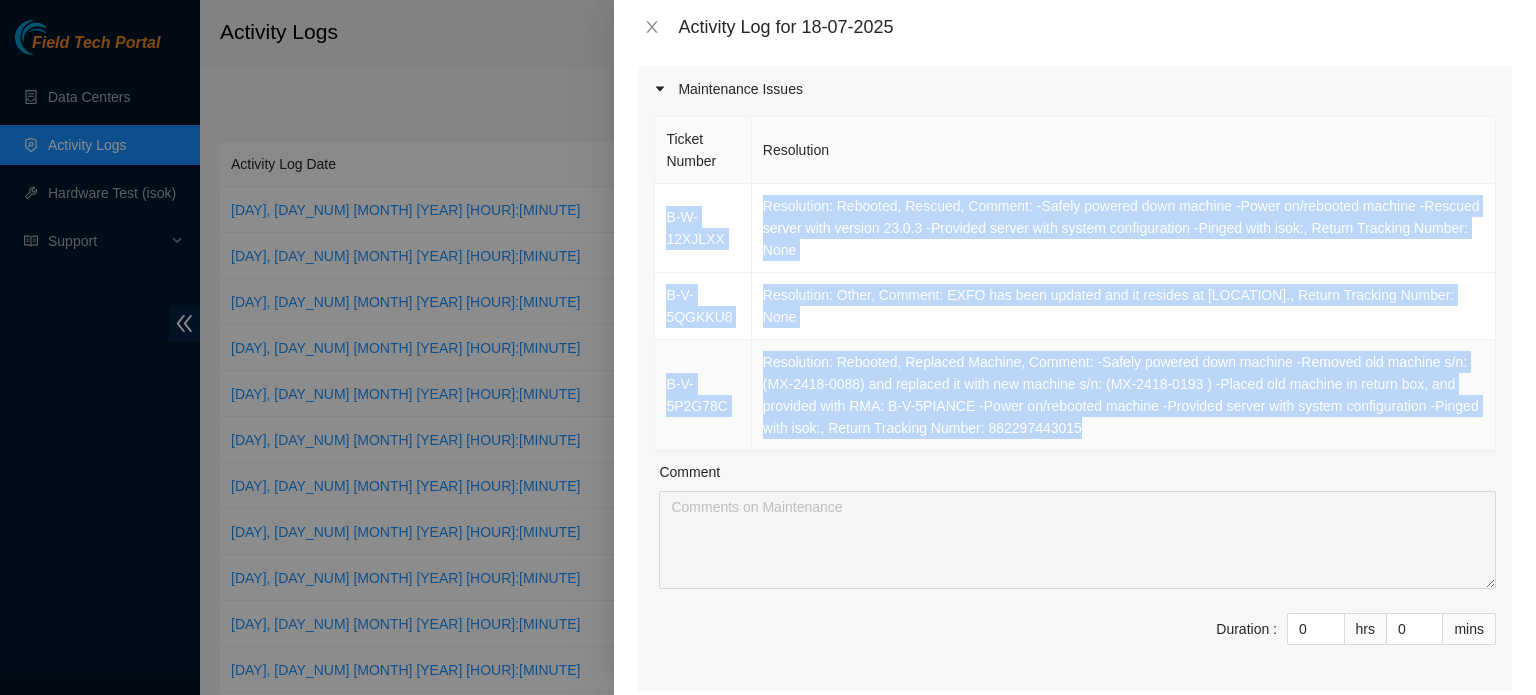 scroll, scrollTop: 500, scrollLeft: 0, axis: vertical 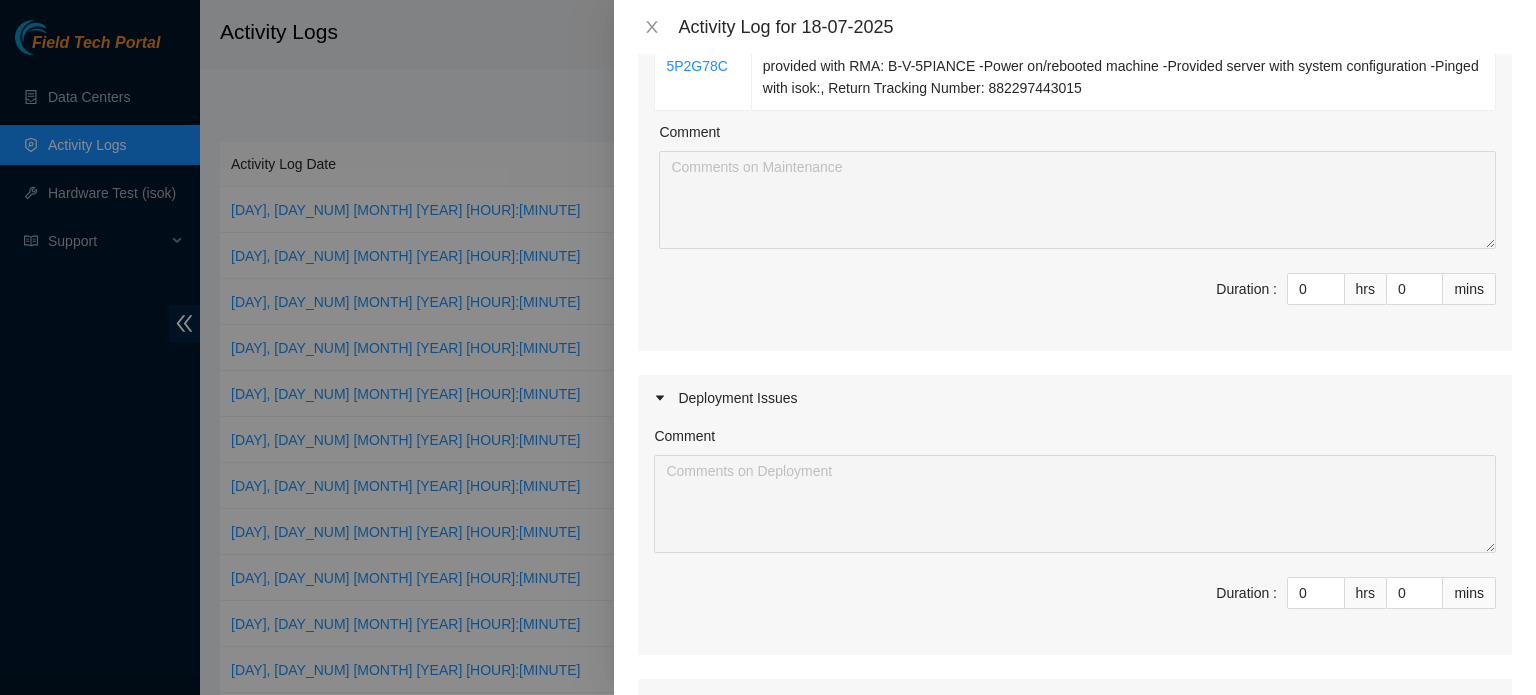 drag, startPoint x: 1292, startPoint y: 285, endPoint x: 1174, endPoint y: 275, distance: 118.42297 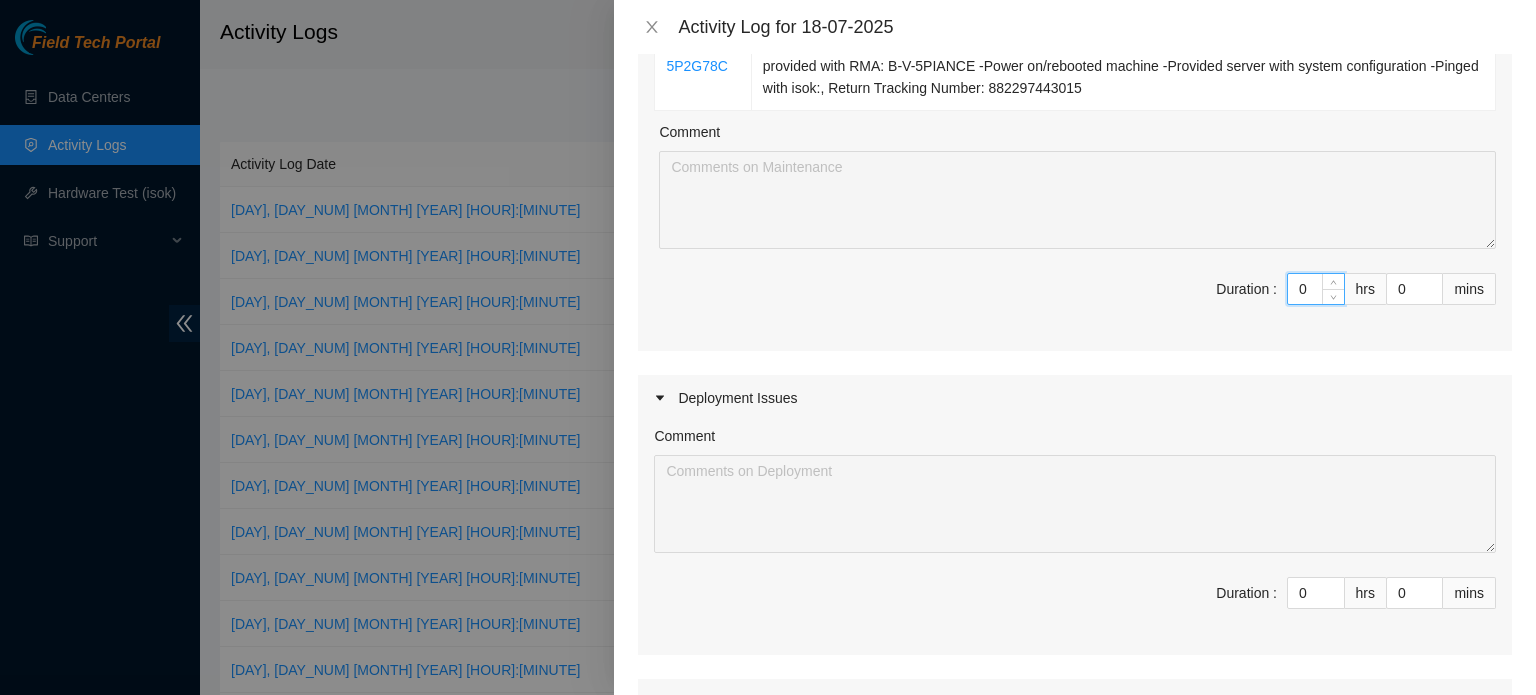 type on "8" 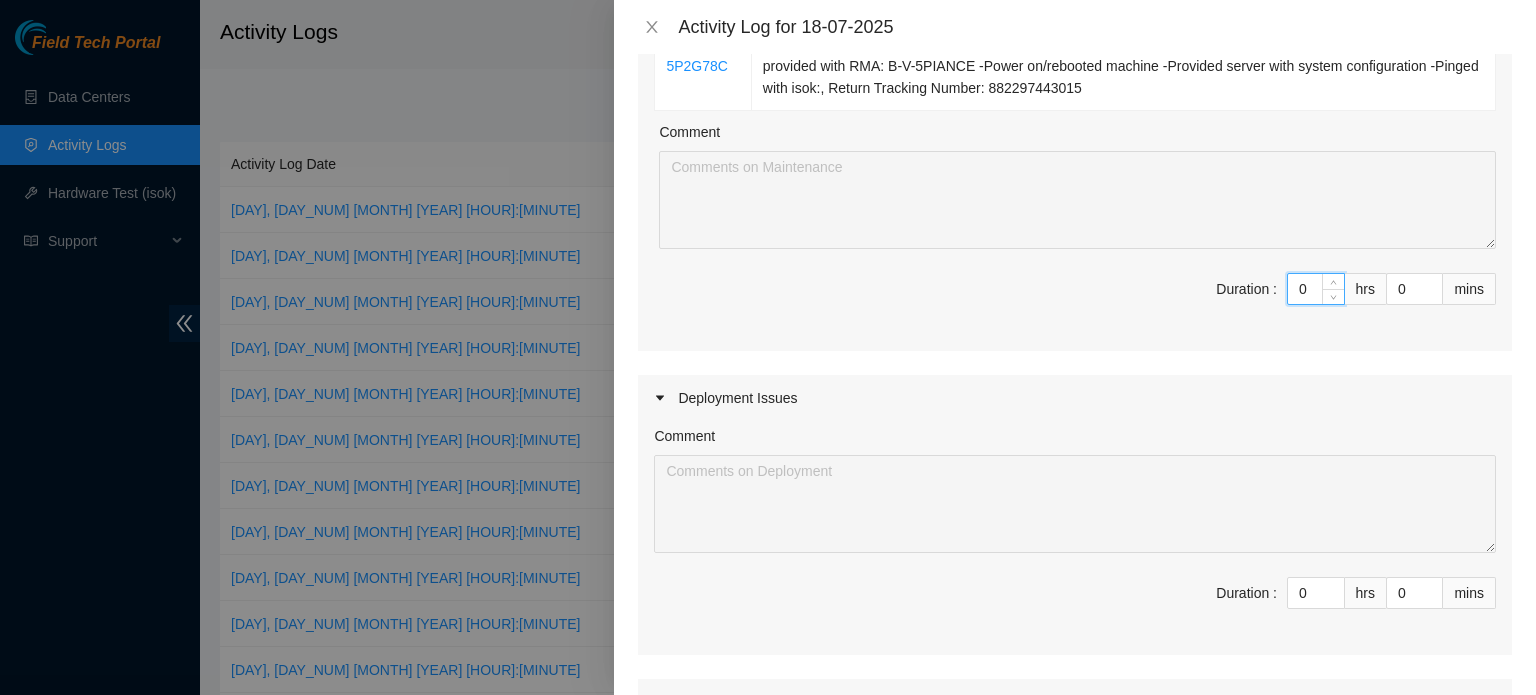 type on "8" 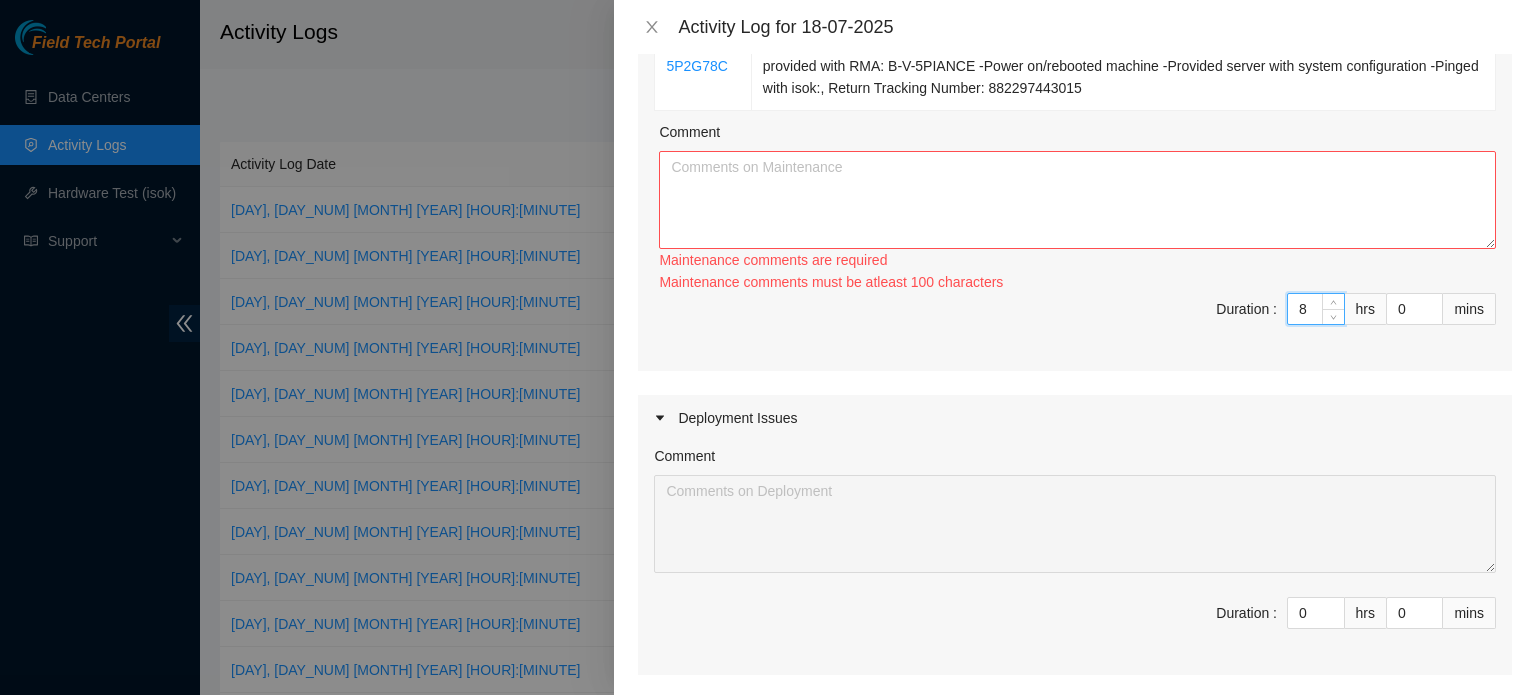 type on "8" 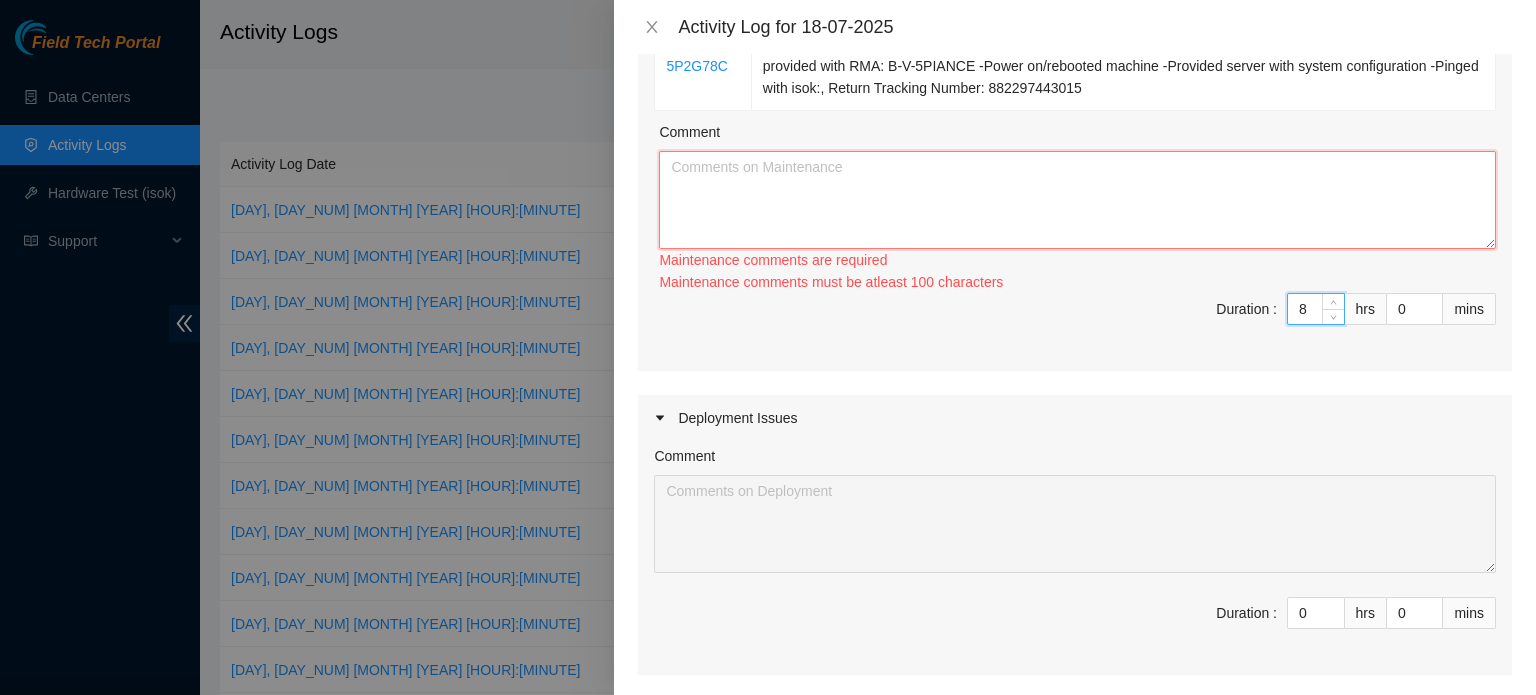 click on "Comment" at bounding box center [1077, 200] 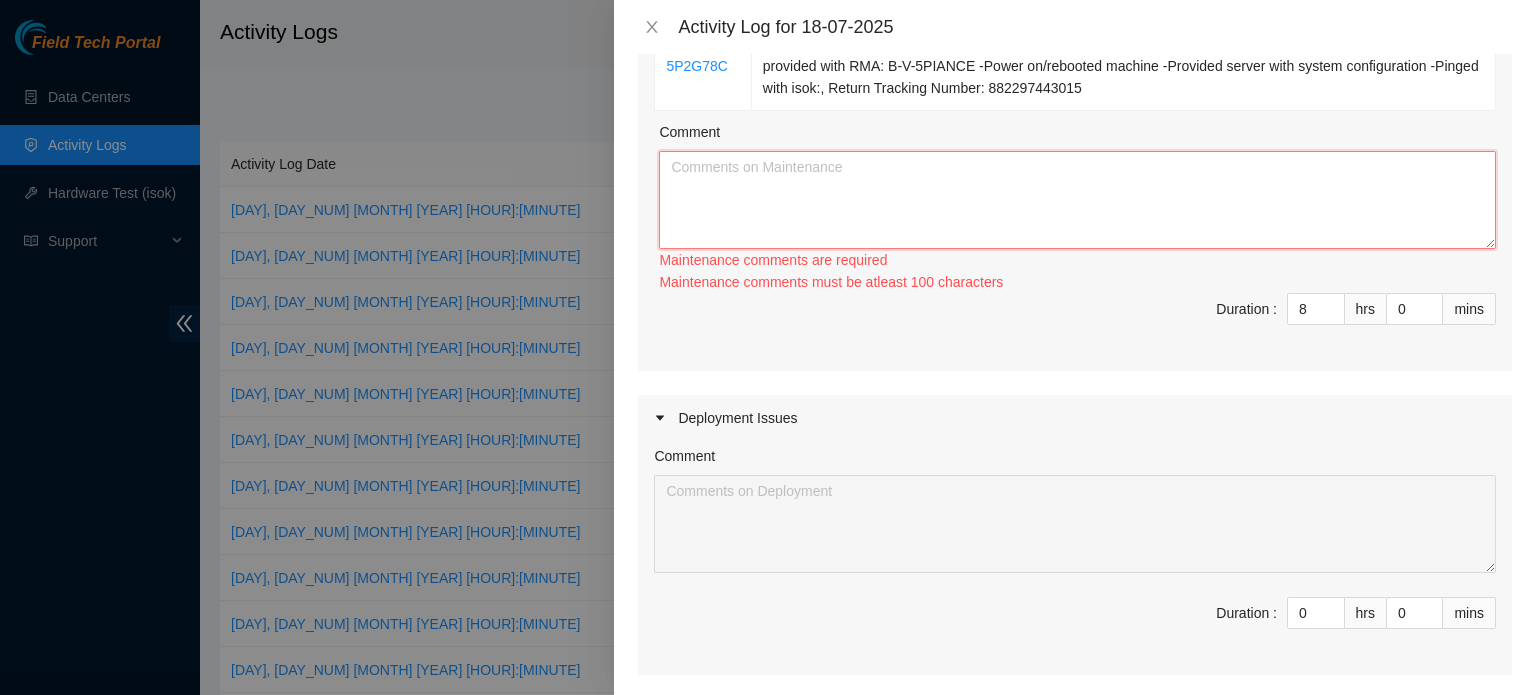 paste on "B-W-12XJLXX	Resolution: Rebooted, Rescued, Comment: -Safely powered down machine -Power on/rebooted machine -Rescued server with version 23.0.3 -Provided server with system configuration -Pinged with isok:, Return Tracking Number: None
B-V-5QGKKU8	Resolution: Other, Comment: EXFO has been updated and it resides at [LOCATION]., Return Tracking Number: None
B-V-5P2G78C	Resolution: Rebooted, Replaced Machine, Comment: -Safely powered down machine -Removed old machine s/n: ([SERIAL_NUMBER]) and replaced it with new machine s/n: ([SERIAL_NUMBER] ) -Placed old machine in return box, and provided with RMA: B-V-5PIANCE -Power on/rebooted machine -Provided server with system configuration -Pinged with isok:, Return Tracking Number: [TRACKING_NUMBER]" 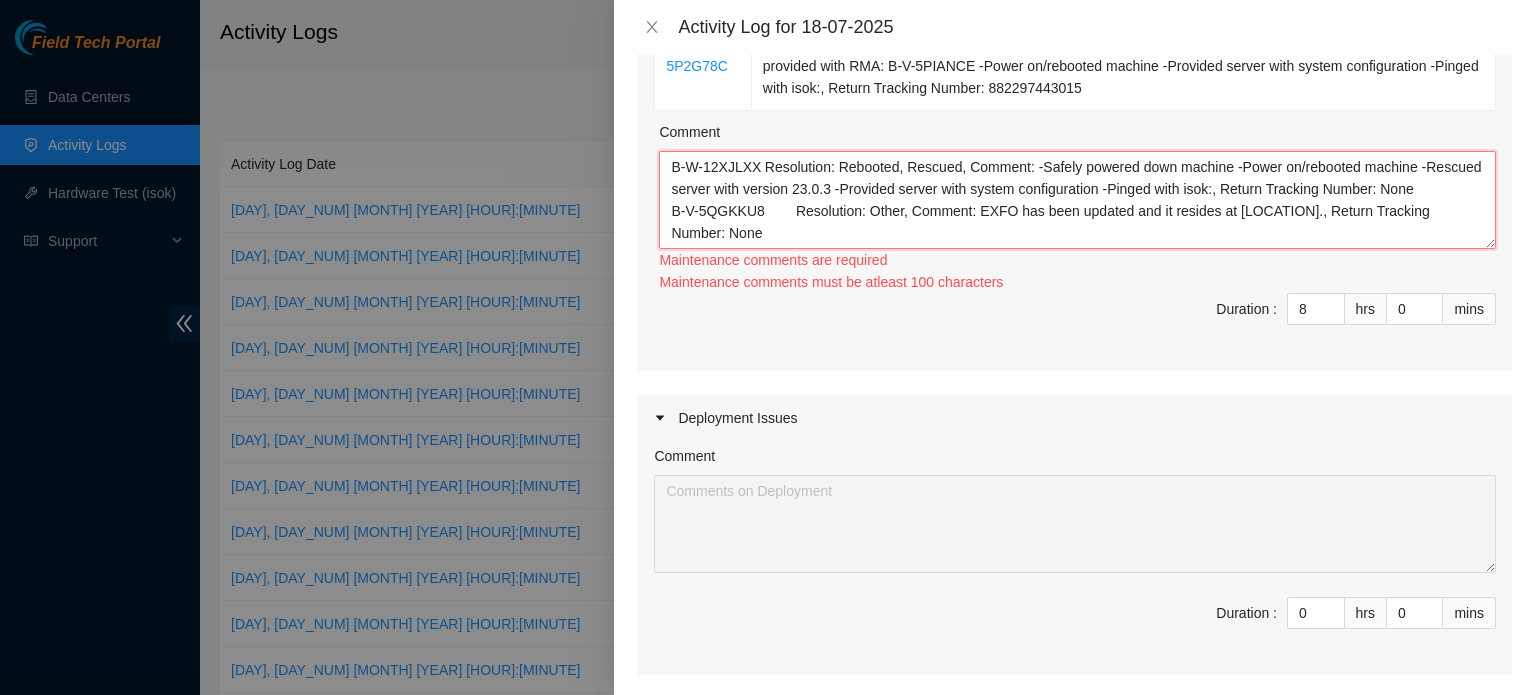 scroll, scrollTop: 82, scrollLeft: 0, axis: vertical 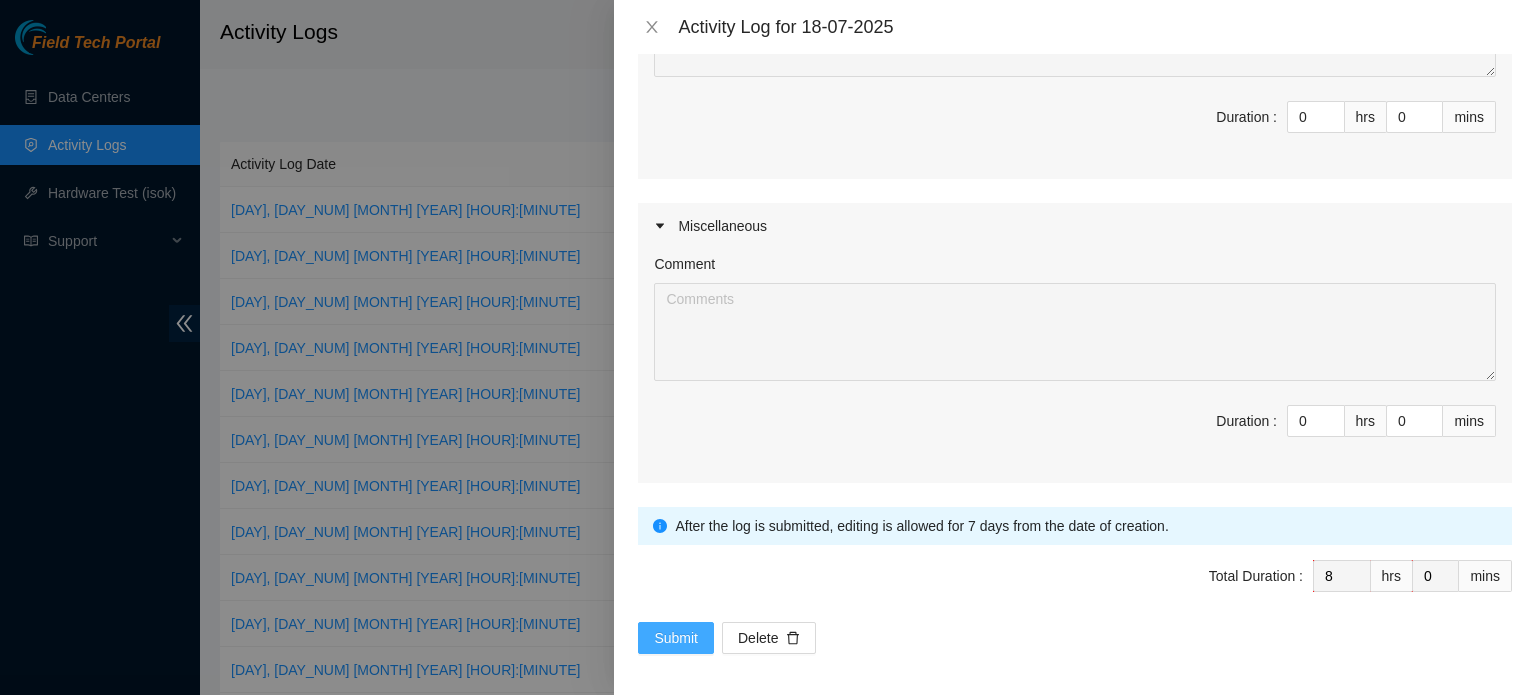 type on "B-W-12XJLXX	Resolution: Rebooted, Rescued, Comment: -Safely powered down machine -Power on/rebooted machine -Rescued server with version 23.0.3 -Provided server with system configuration -Pinged with isok:, Return Tracking Number: None
B-V-5QGKKU8	Resolution: Other, Comment: EXFO has been updated and it resides at [LOCATION]., Return Tracking Number: None
B-V-5P2G78C	Resolution: Rebooted, Replaced Machine, Comment: -Safely powered down machine -Removed old machine s/n: ([SERIAL_NUMBER]) and replaced it with new machine s/n: ([SERIAL_NUMBER] ) -Placed old machine in return box, and provided with RMA: B-V-5PIANCE -Power on/rebooted machine -Provided server with system configuration -Pinged with isok:, Return Tracking Number: [TRACKING_NUMBER]" 